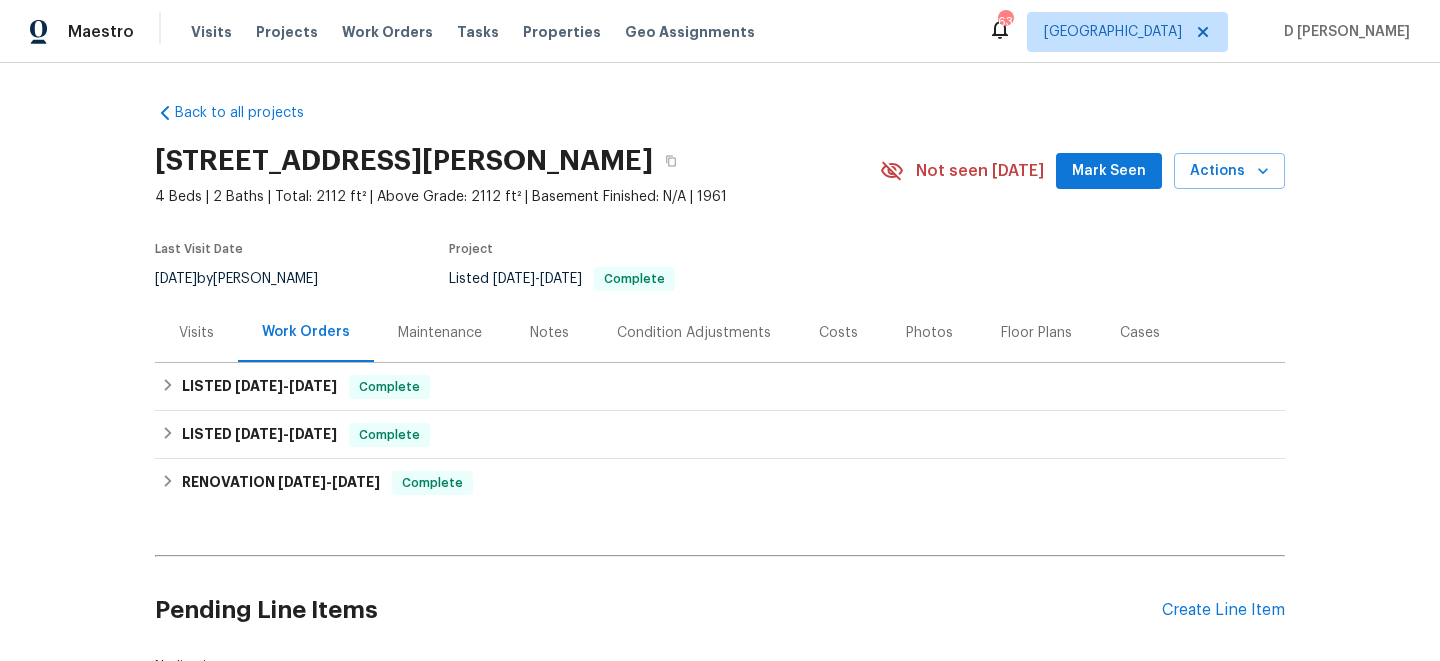 scroll, scrollTop: 0, scrollLeft: 0, axis: both 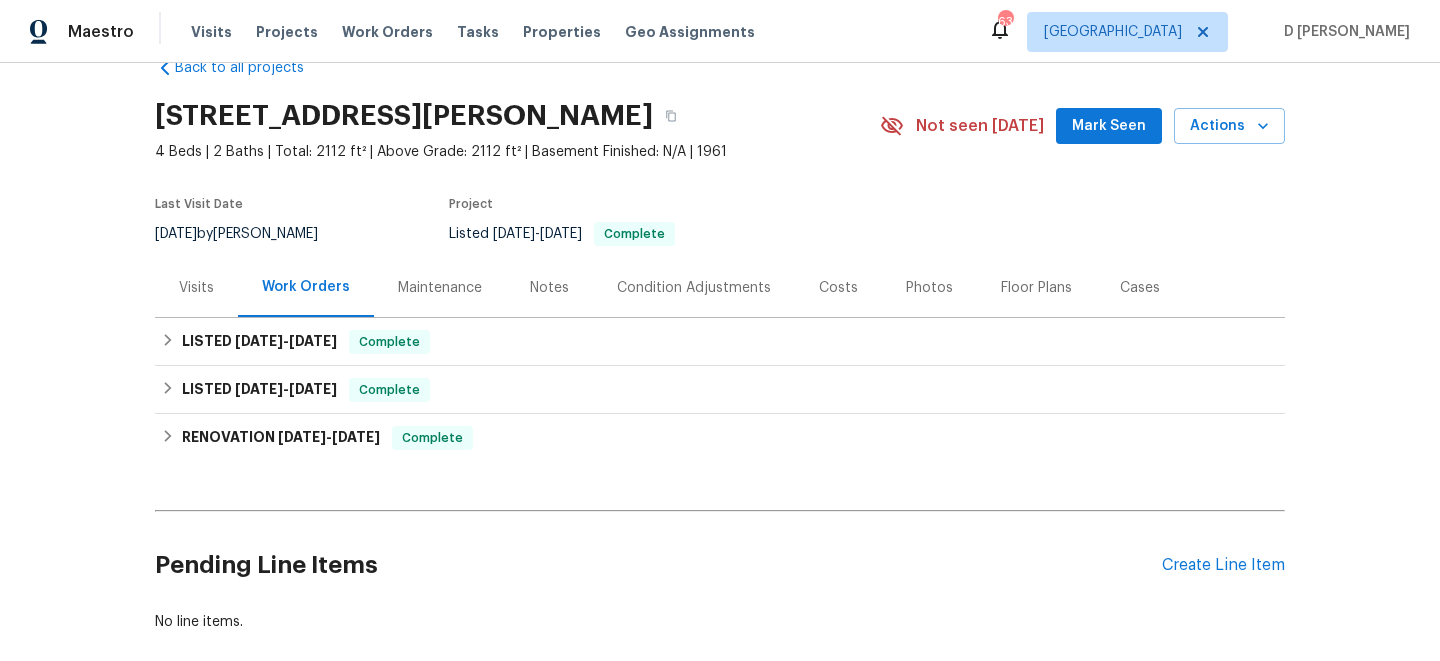 click on "Visits" at bounding box center (196, 288) 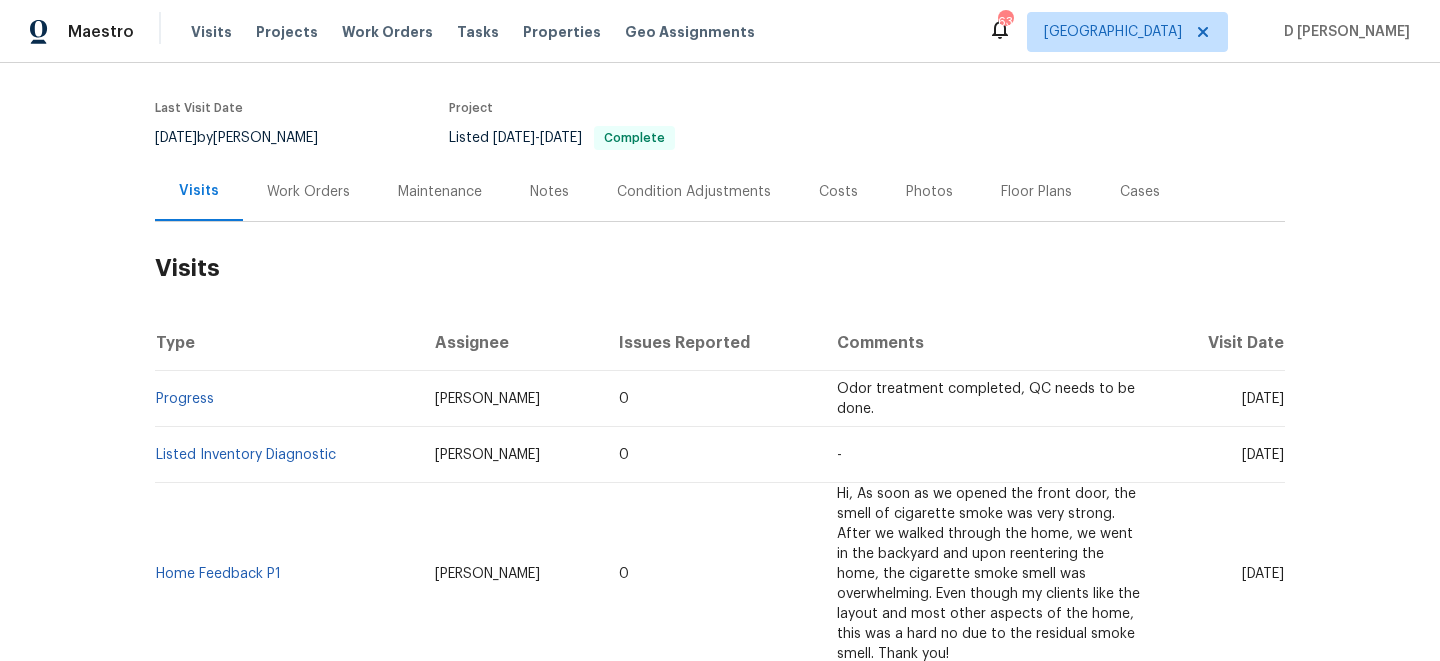 scroll, scrollTop: 142, scrollLeft: 0, axis: vertical 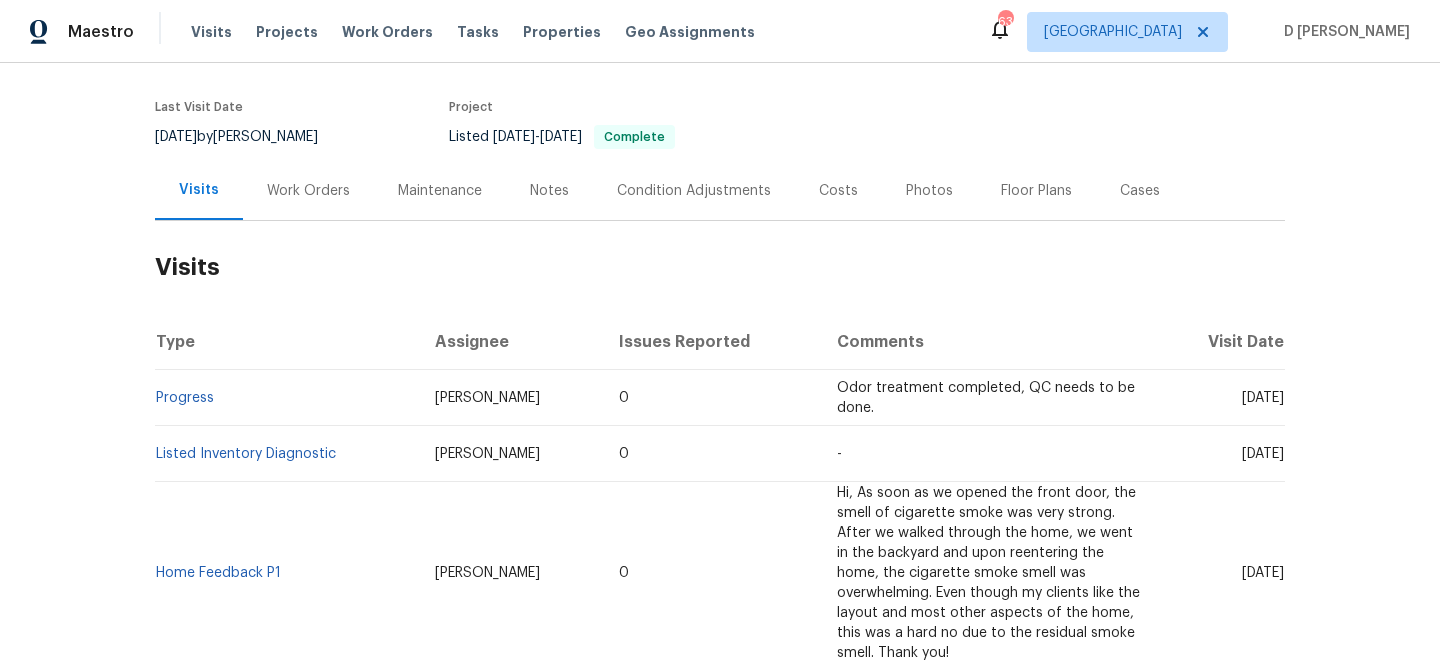 click on "Work Orders" at bounding box center [308, 191] 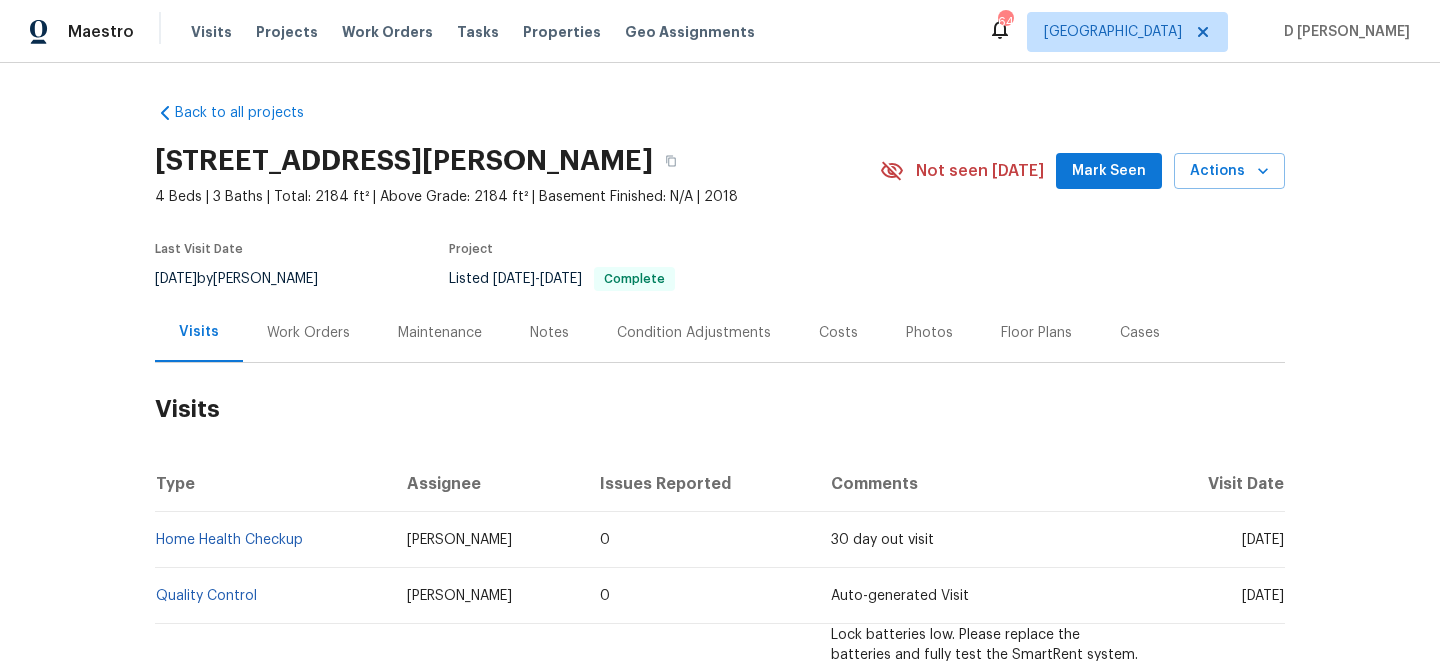 scroll, scrollTop: 0, scrollLeft: 0, axis: both 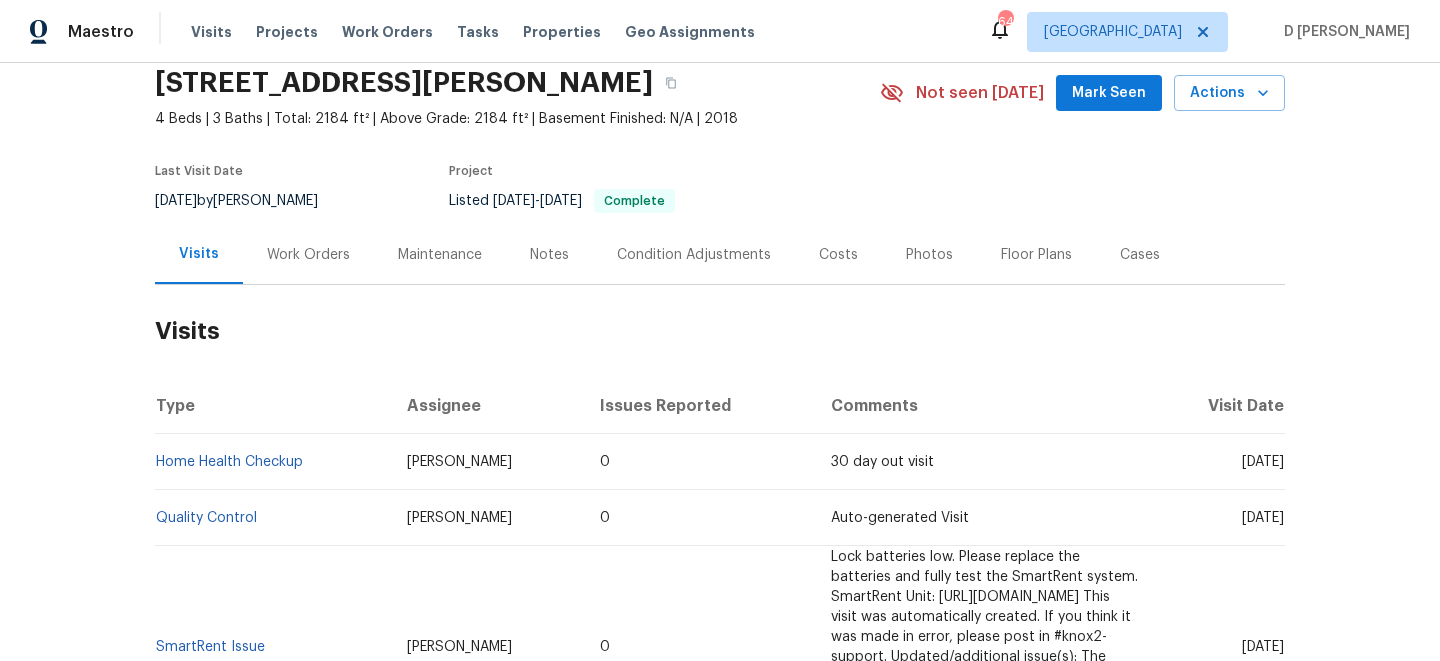 click on "Work Orders" at bounding box center (308, 255) 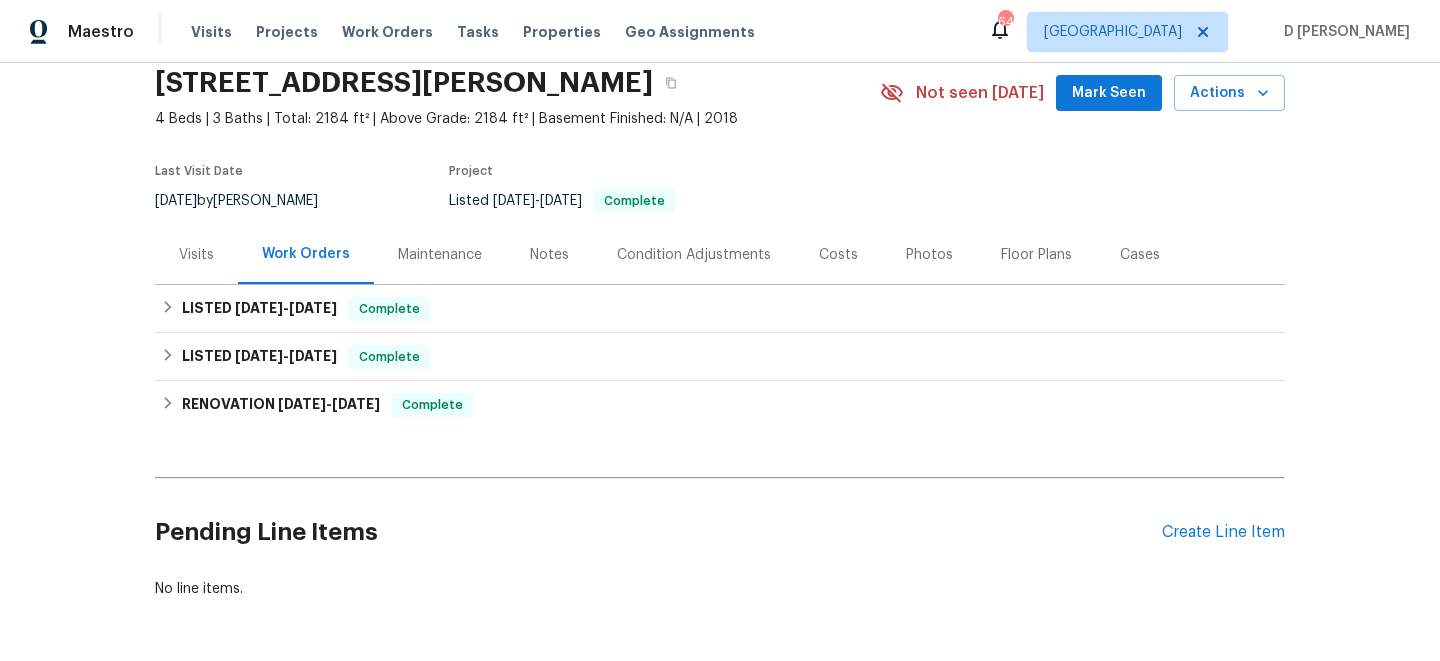 click on "Visits" at bounding box center [196, 255] 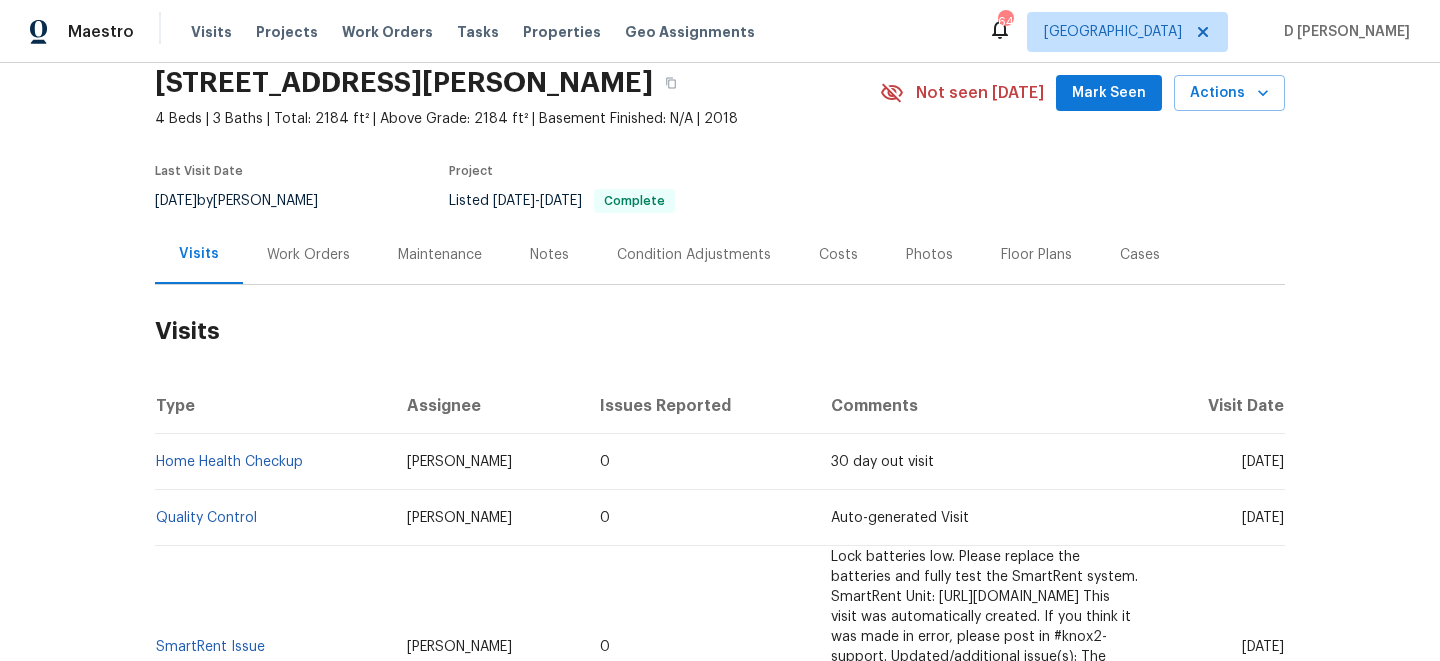 click on "Work Orders" at bounding box center (308, 255) 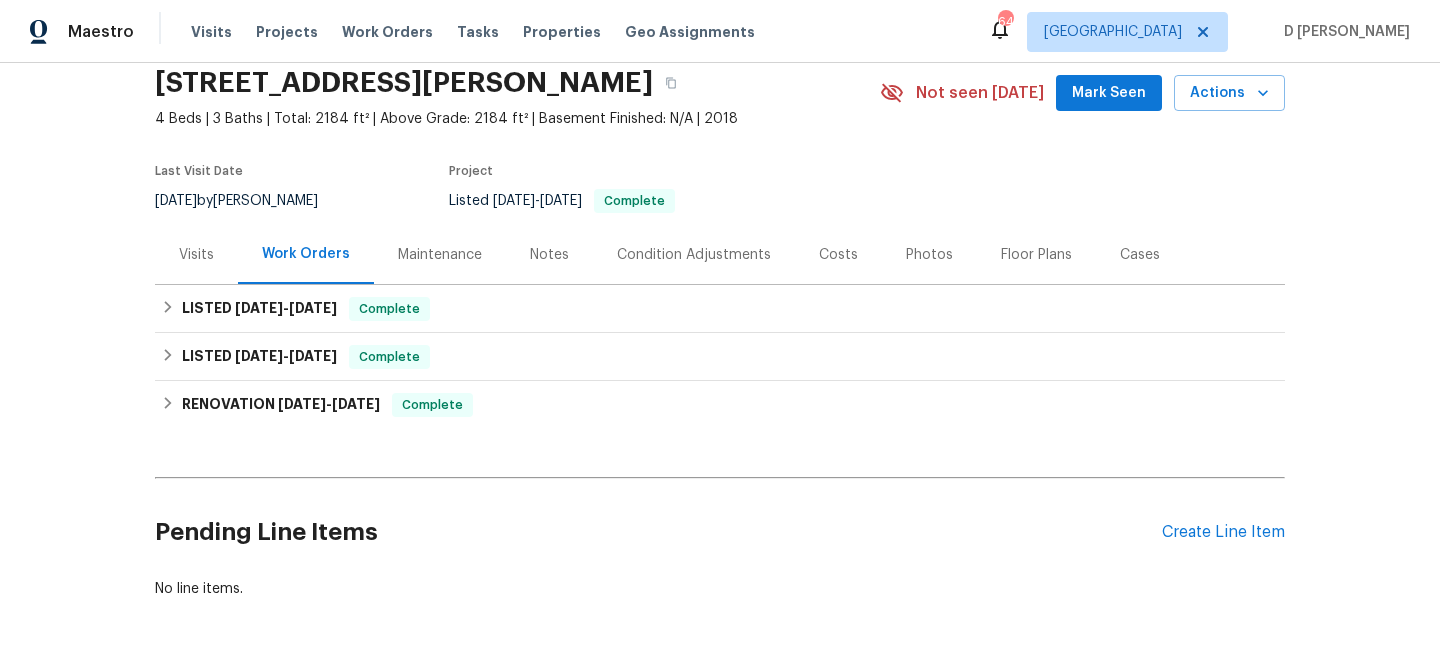 click on "Visits" at bounding box center [196, 254] 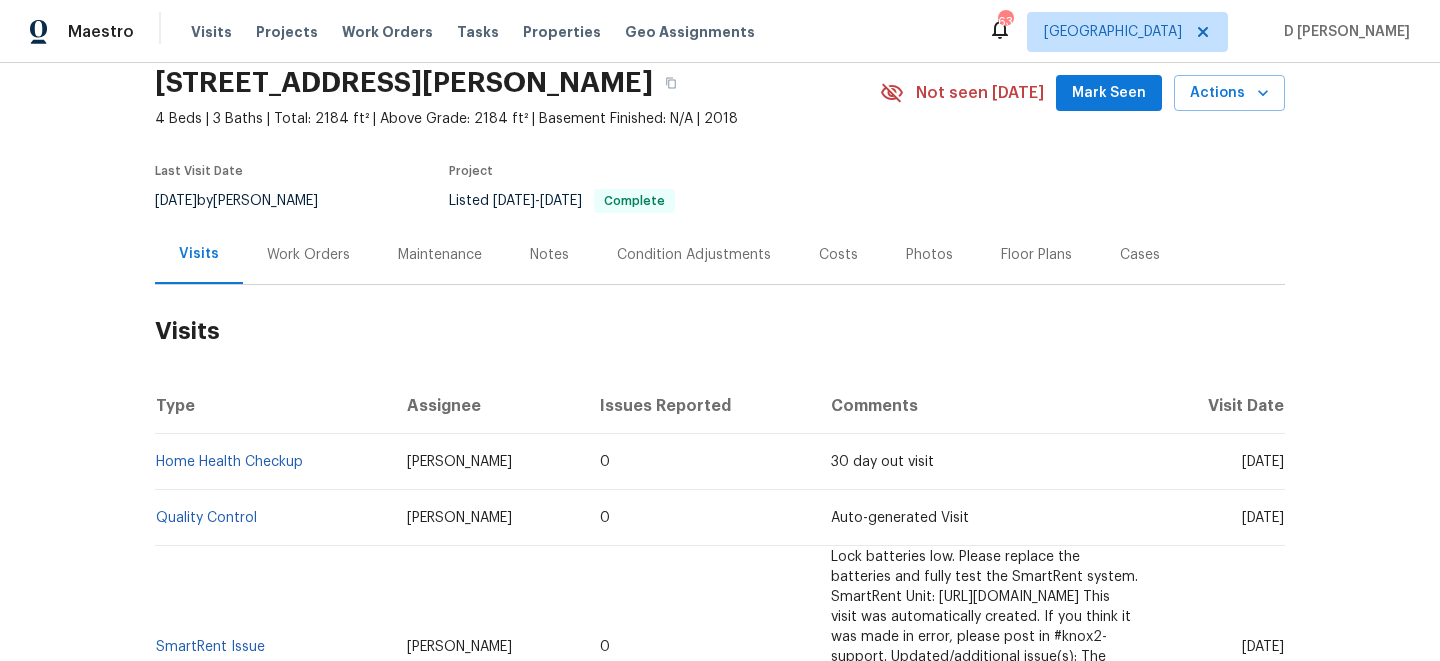 scroll, scrollTop: 263, scrollLeft: 0, axis: vertical 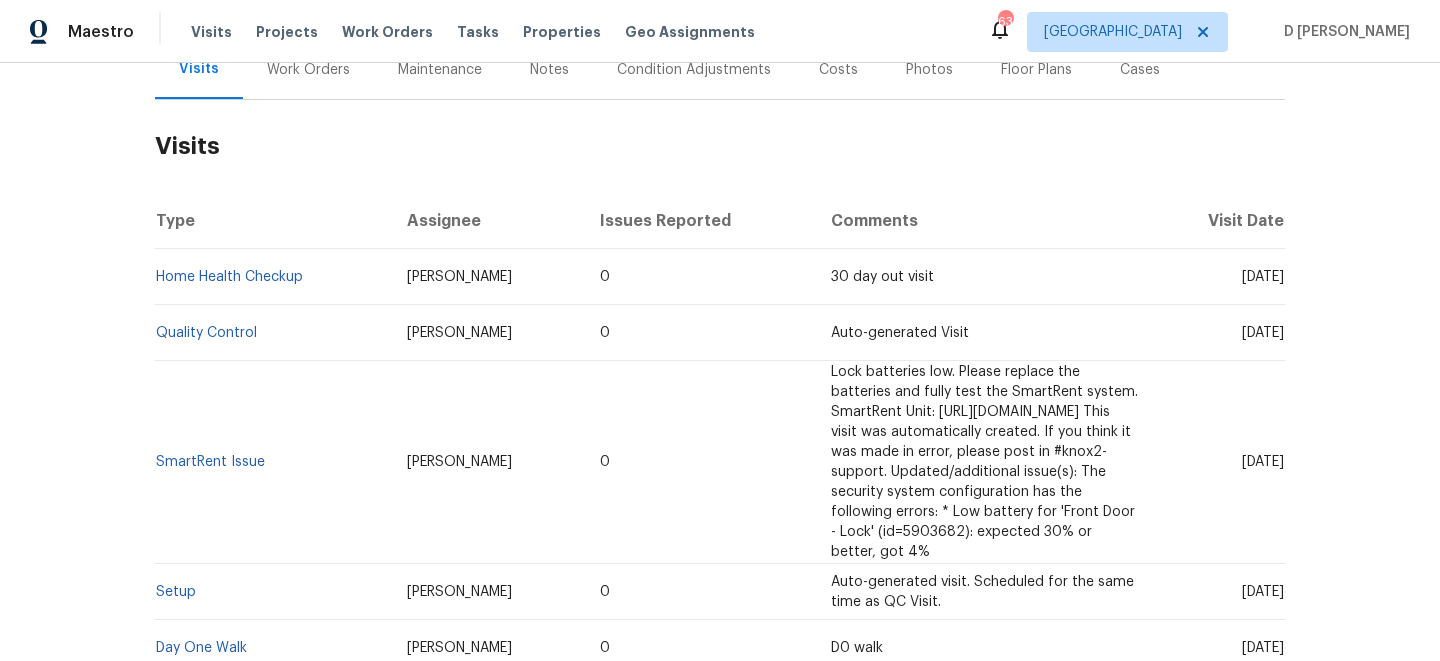 click on "Work Orders" at bounding box center [308, 70] 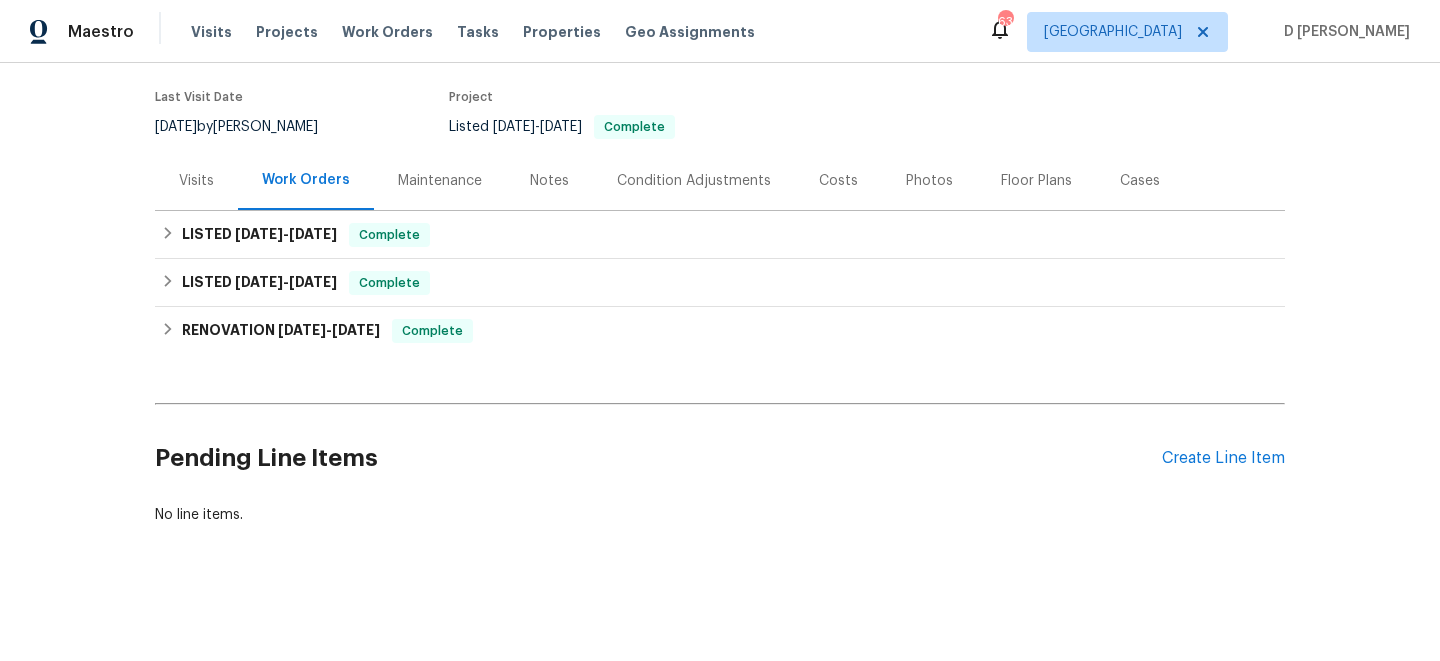 click on "Visits" at bounding box center [196, 181] 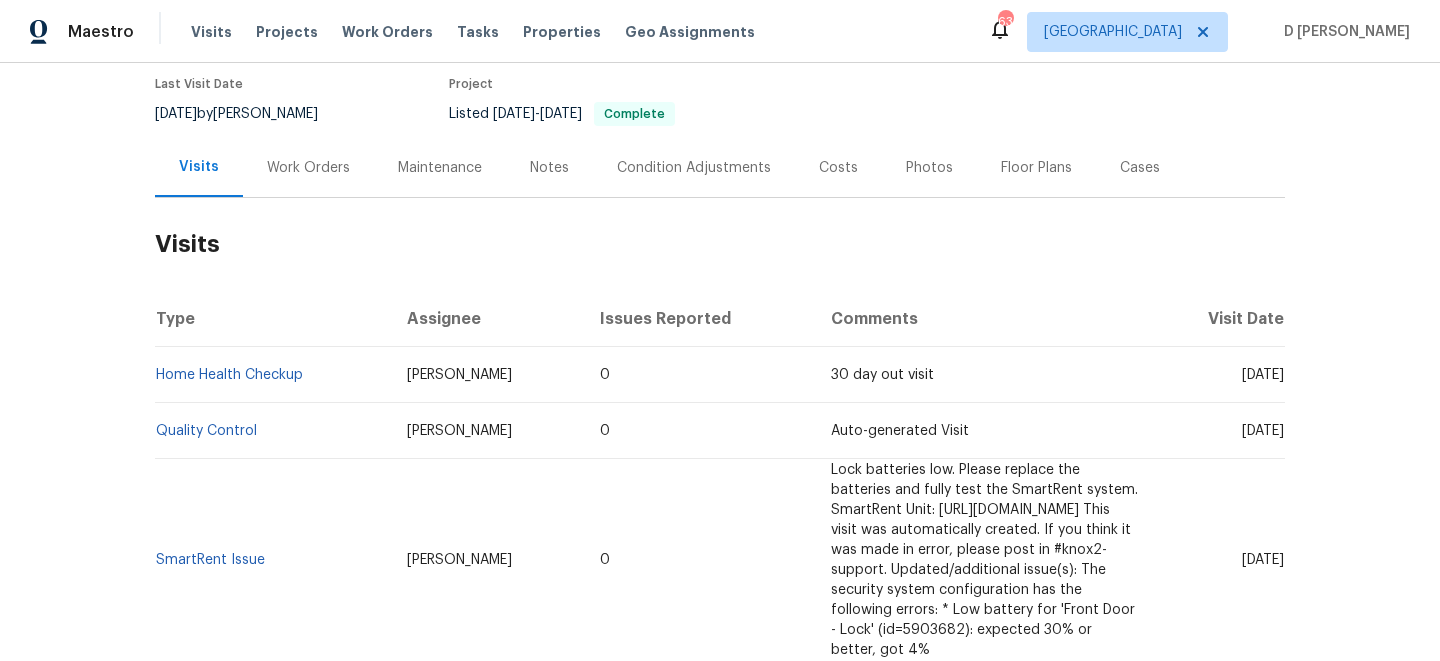 click on "Work Orders" at bounding box center (308, 167) 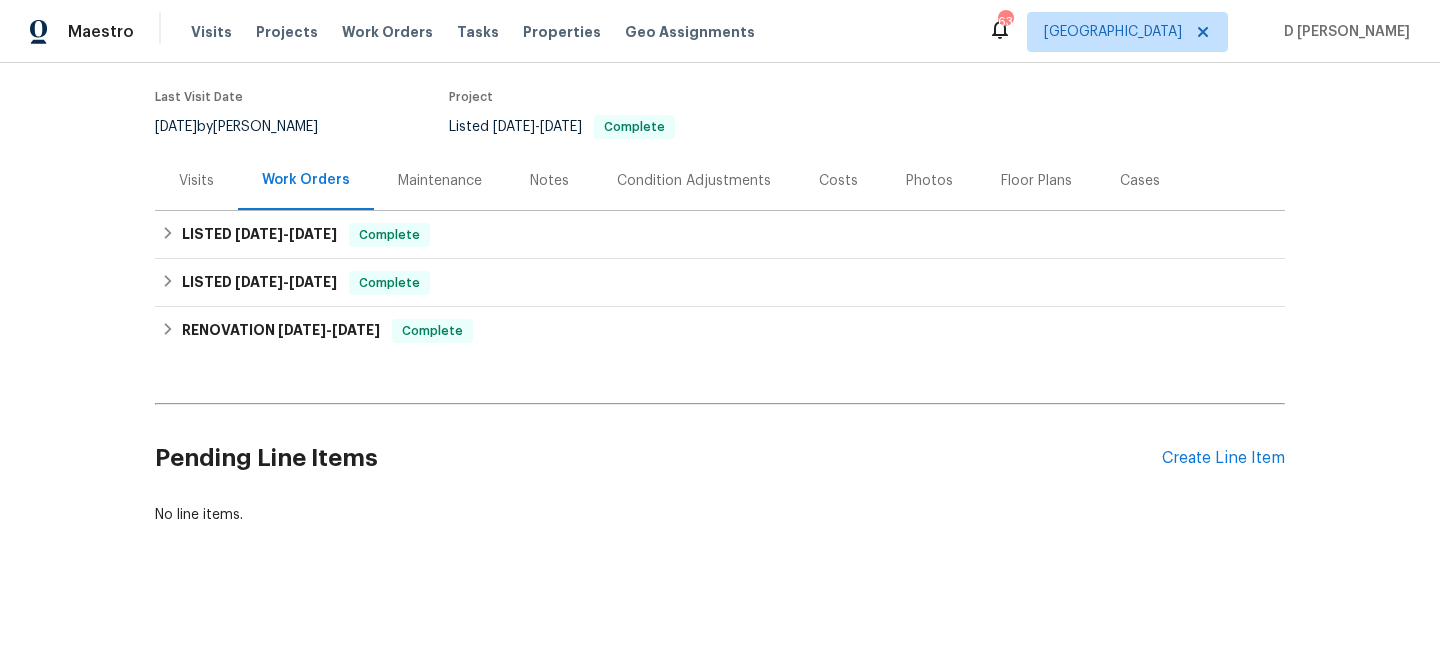 click on "Visits" at bounding box center (196, 180) 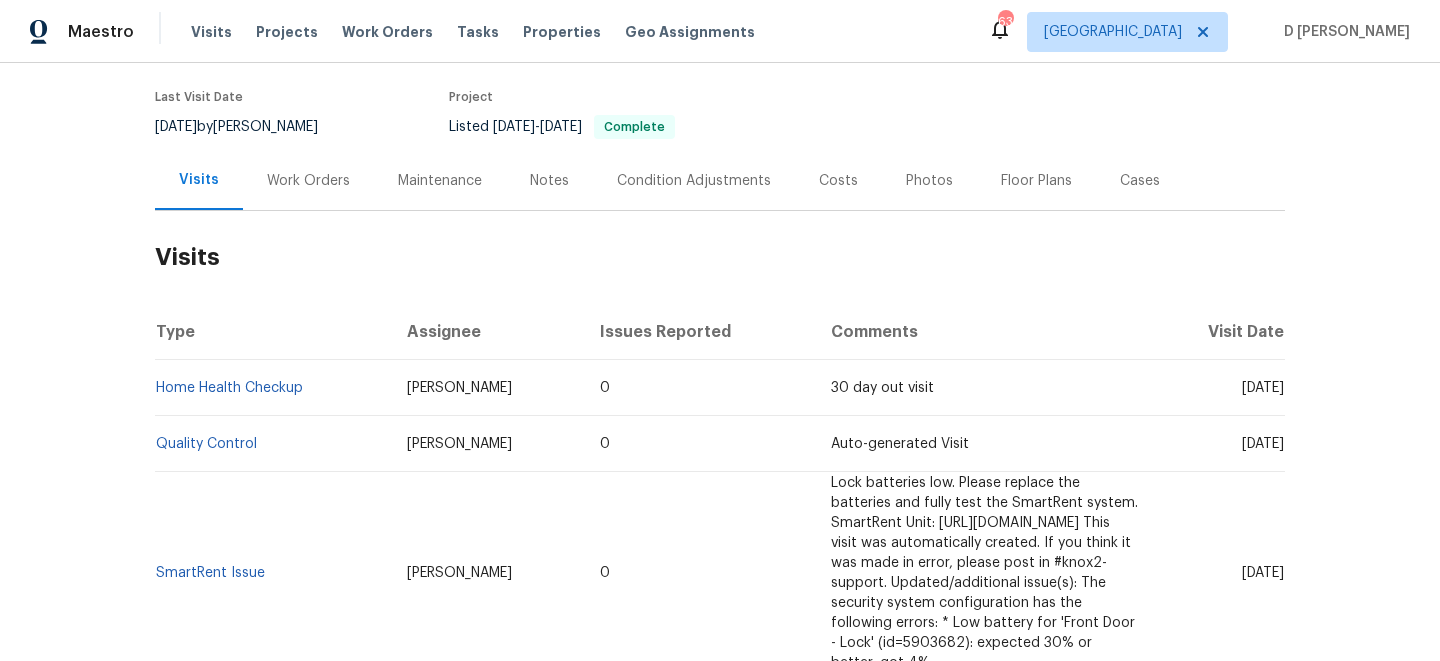 scroll, scrollTop: 165, scrollLeft: 0, axis: vertical 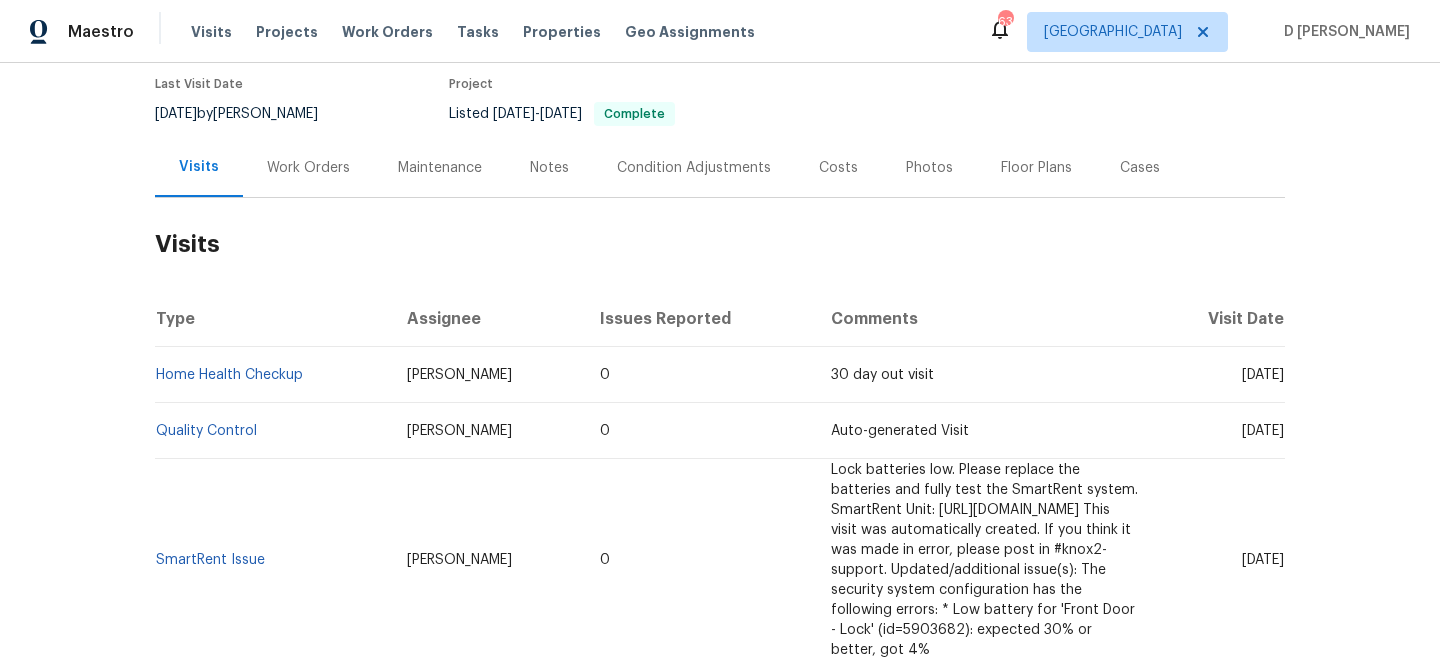 click on "Cases" at bounding box center [1140, 168] 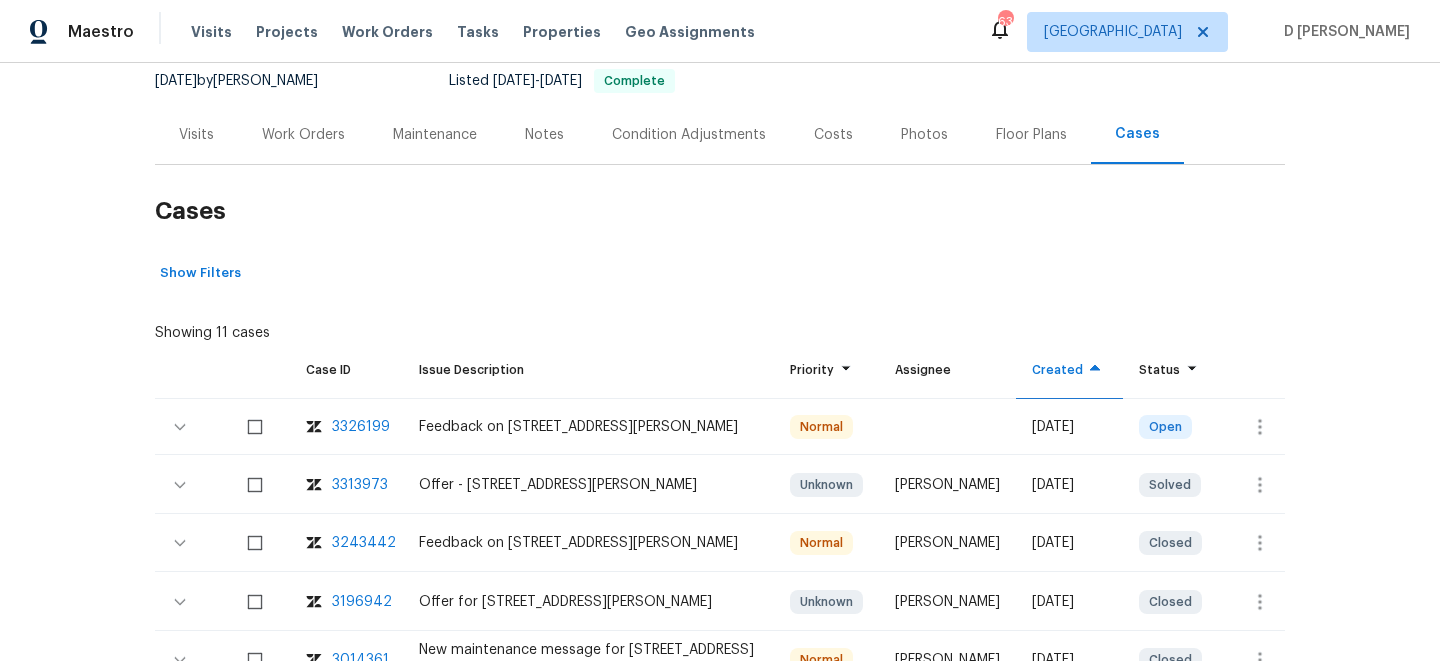 scroll, scrollTop: 180, scrollLeft: 0, axis: vertical 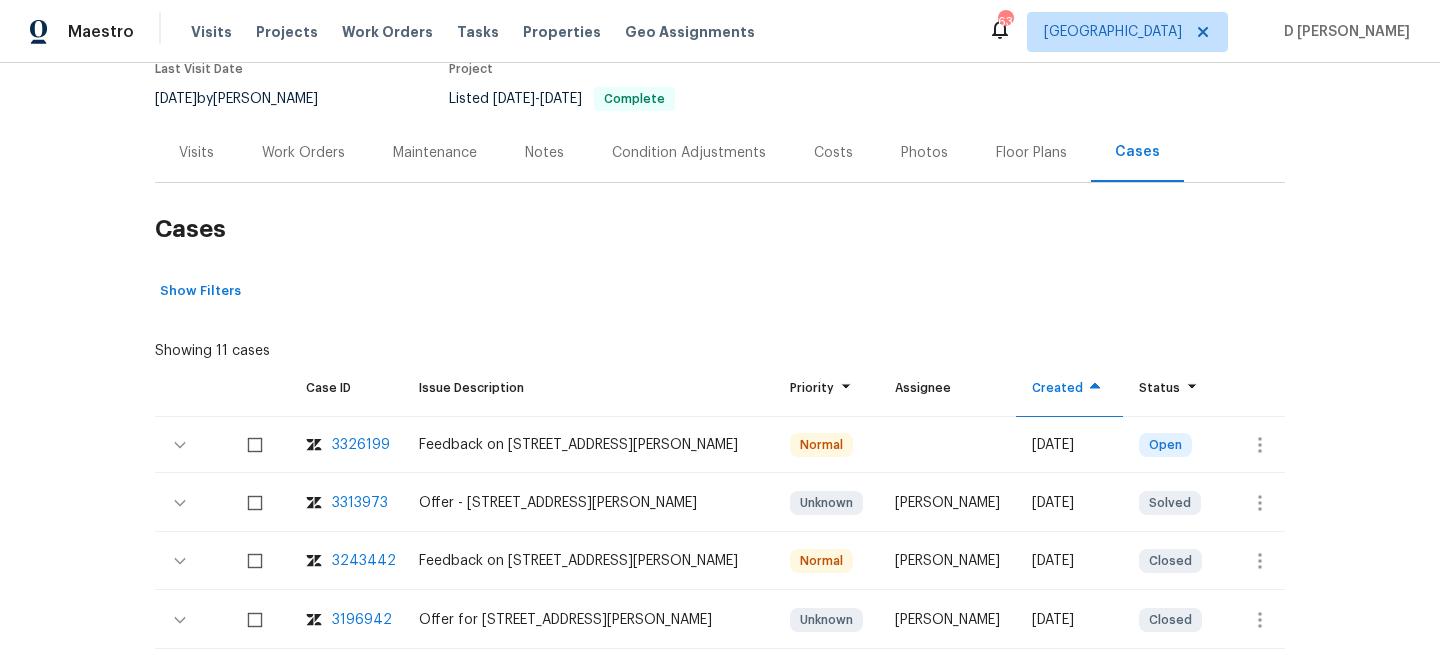 click on "Visits" at bounding box center [196, 153] 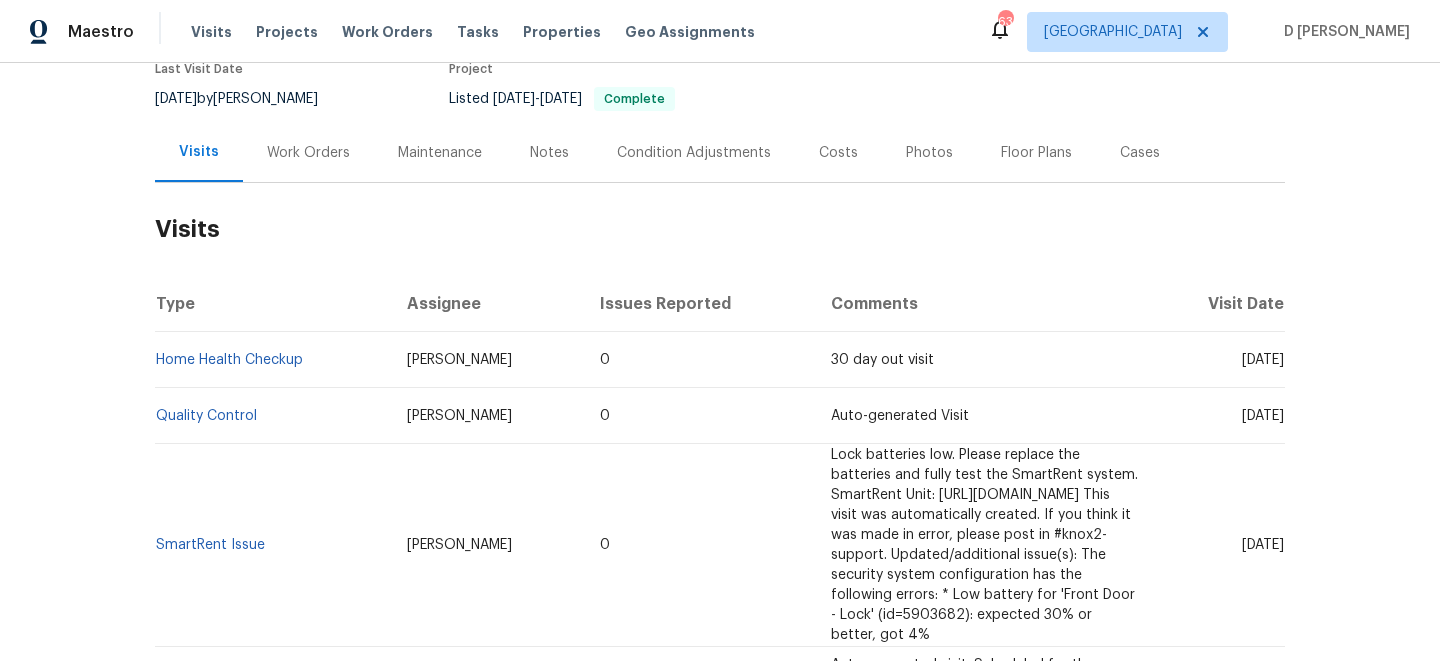 drag, startPoint x: 1198, startPoint y: 360, endPoint x: 1244, endPoint y: 360, distance: 46 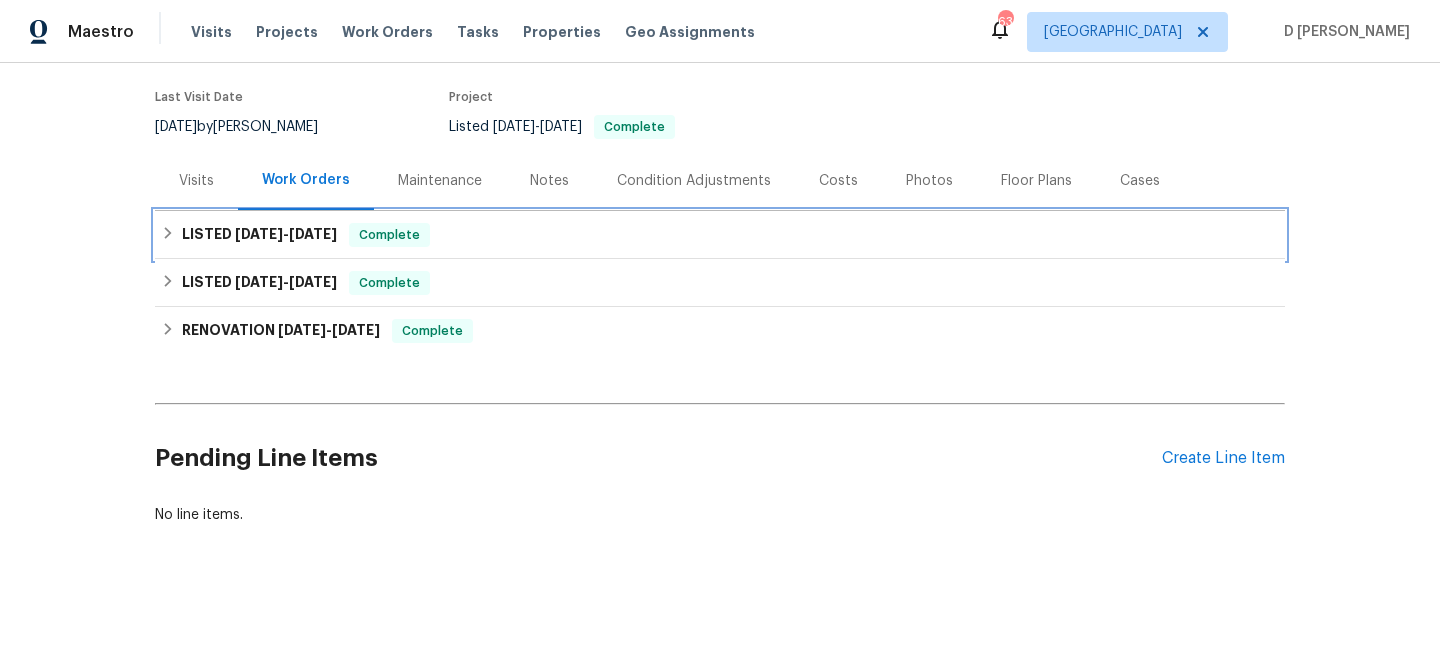 click 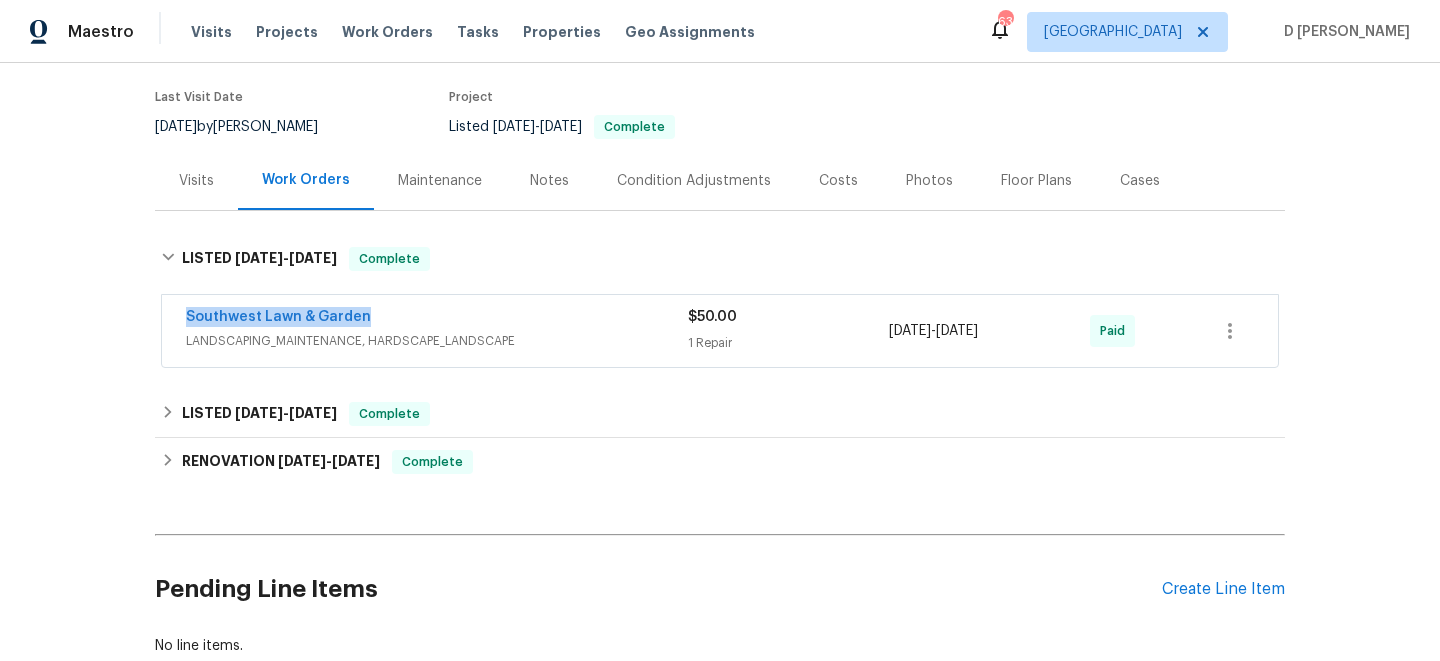 drag, startPoint x: 169, startPoint y: 316, endPoint x: 449, endPoint y: 315, distance: 280.0018 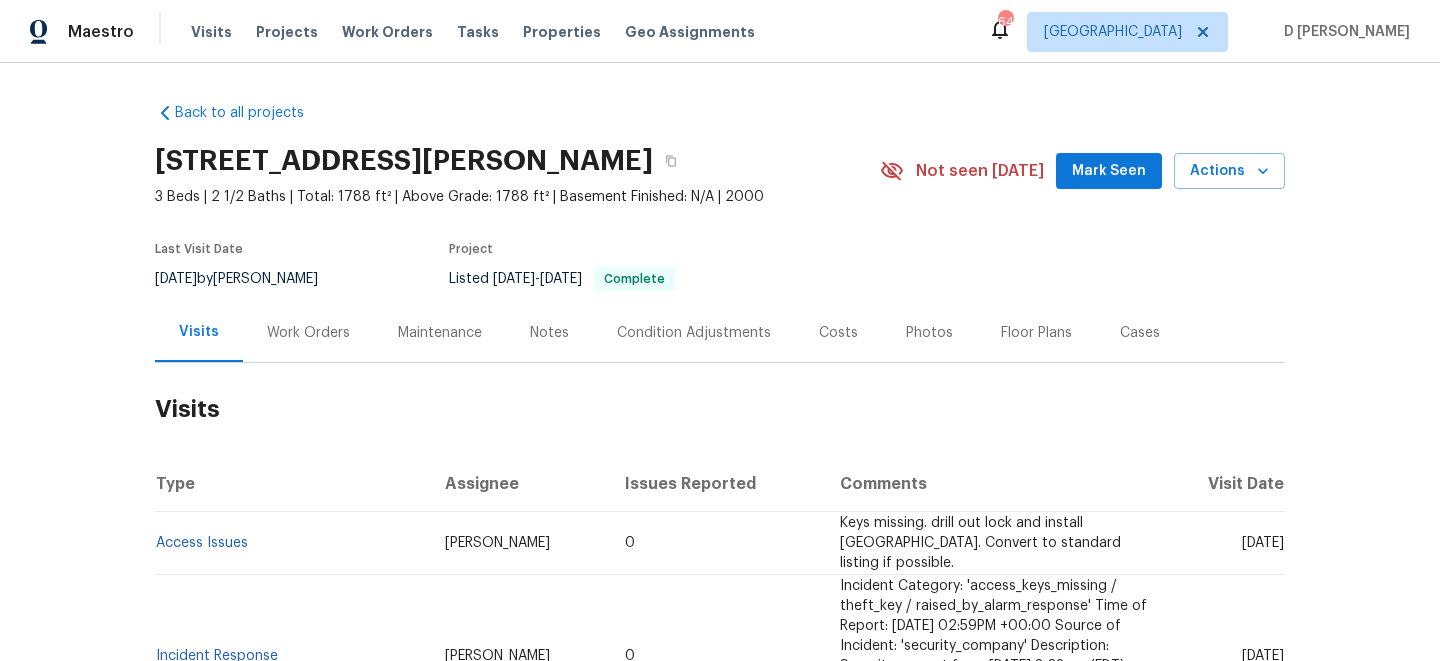 scroll, scrollTop: 0, scrollLeft: 0, axis: both 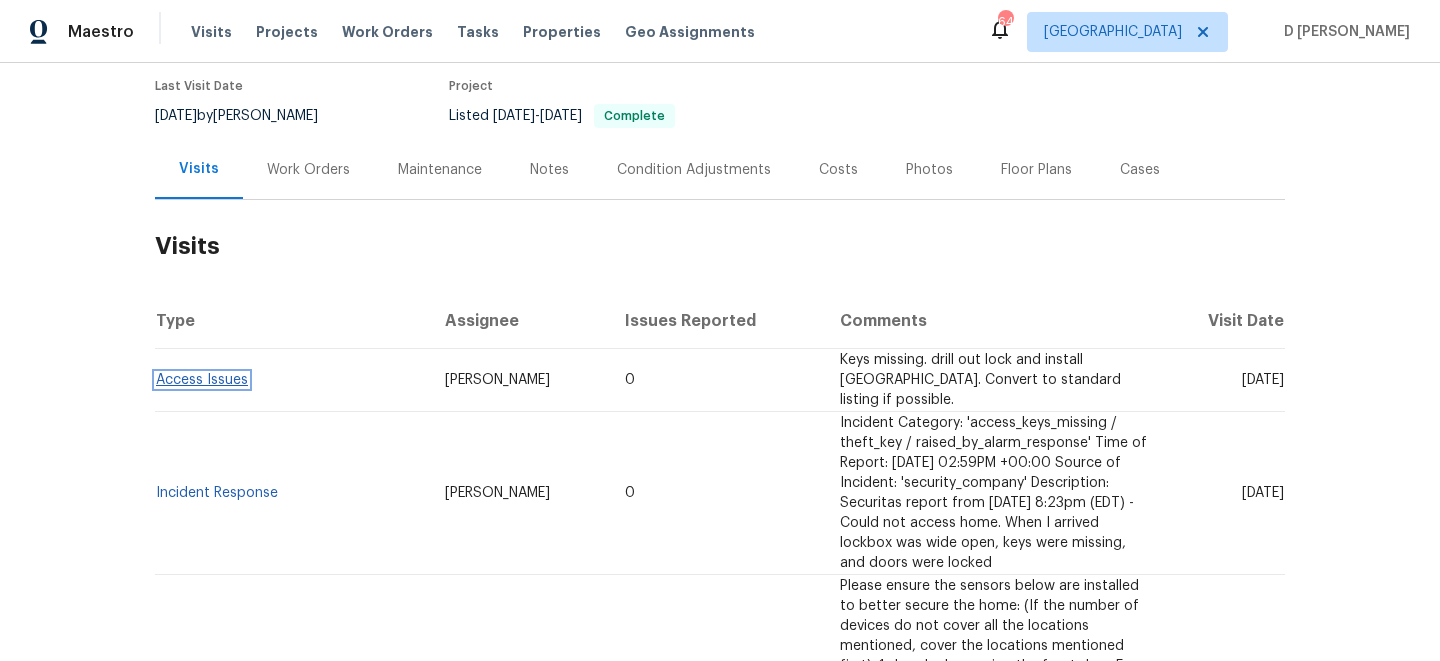click on "Access Issues" at bounding box center [202, 380] 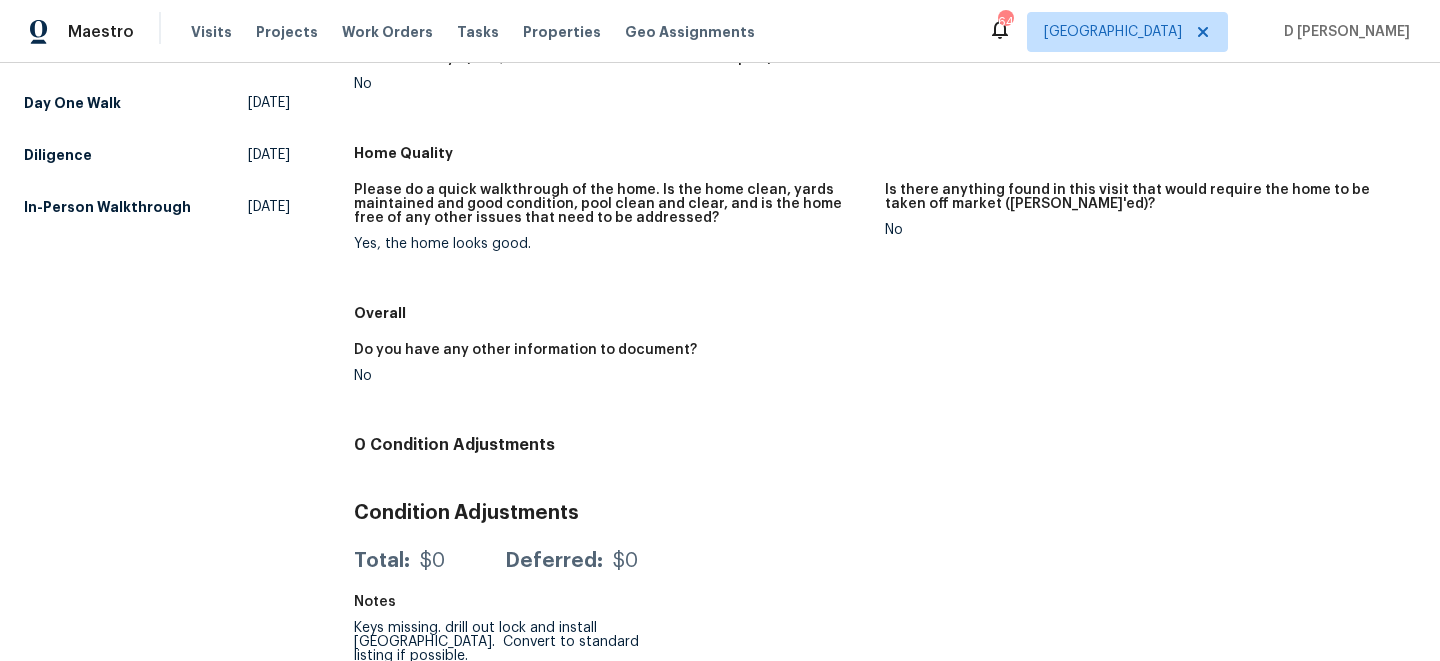 scroll, scrollTop: 0, scrollLeft: 0, axis: both 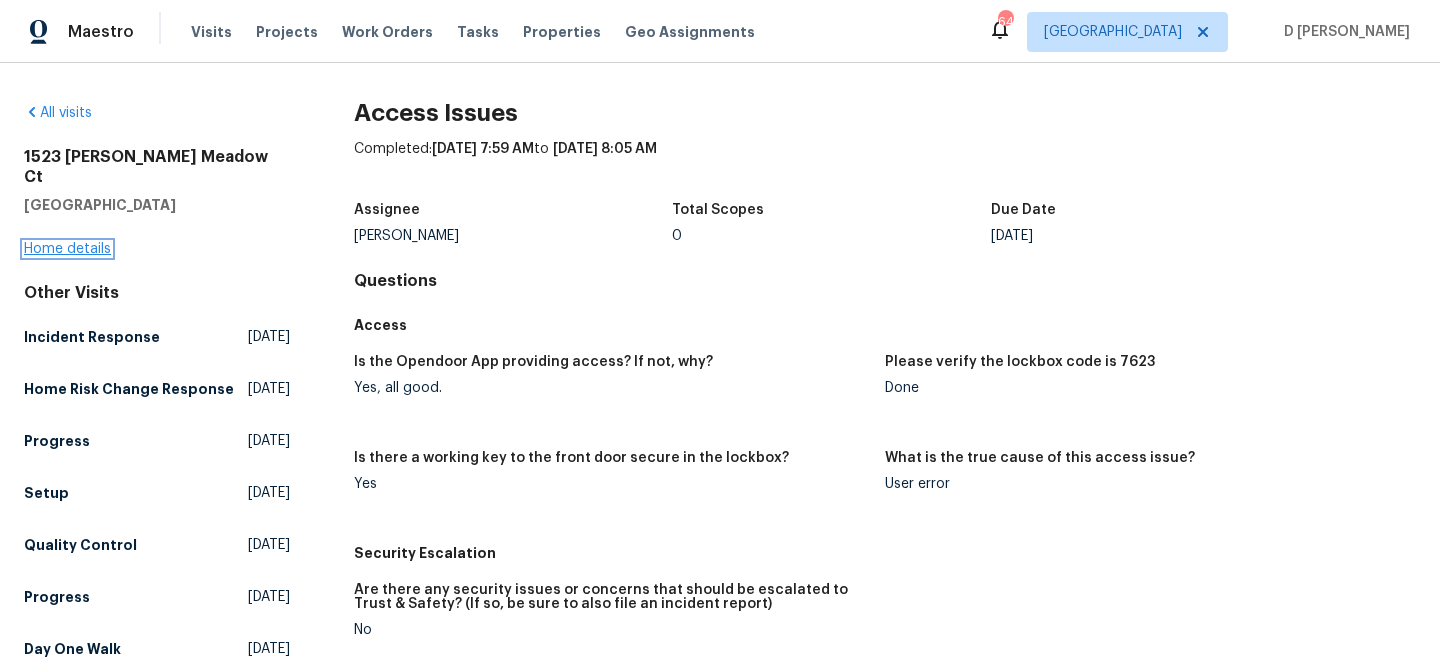 click on "Home details" at bounding box center (67, 249) 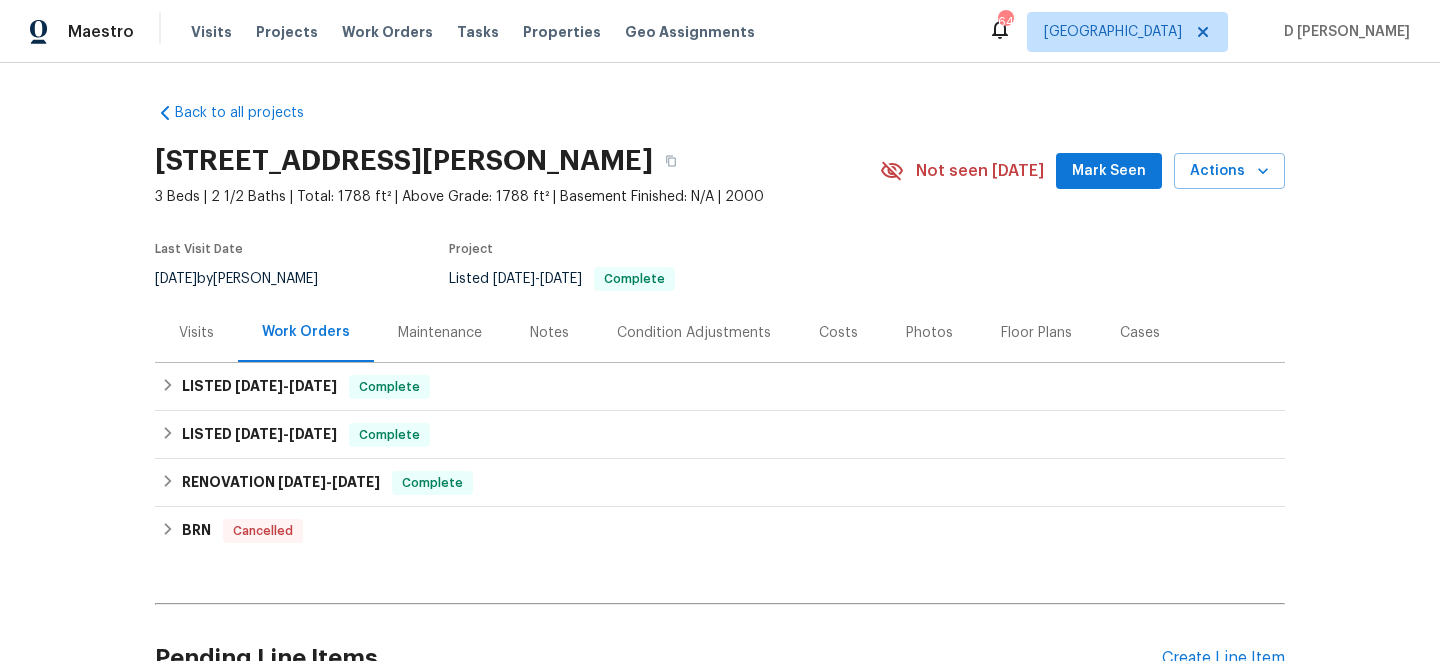 scroll, scrollTop: 56, scrollLeft: 0, axis: vertical 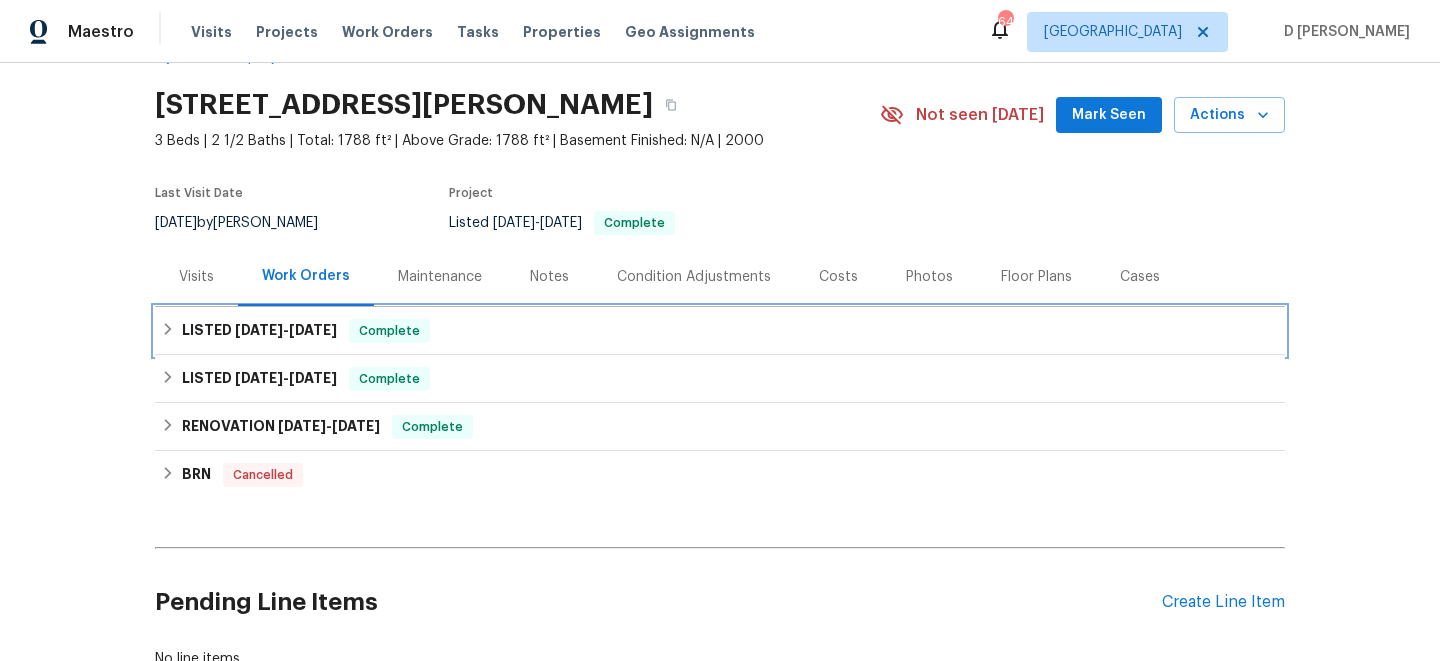 click on "LISTED   7/6/25  -  7/10/25 Complete" at bounding box center [720, 331] 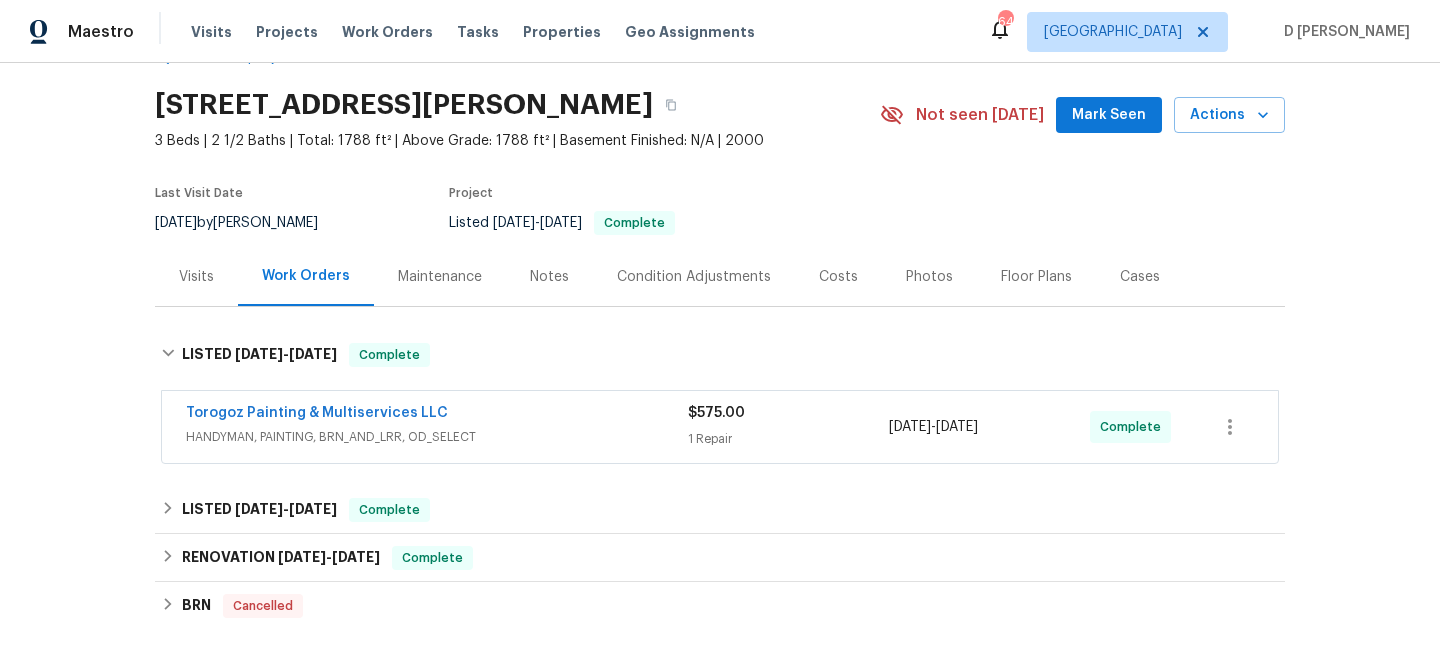 click on "HANDYMAN, PAINTING, BRN_AND_LRR, OD_SELECT" at bounding box center [437, 437] 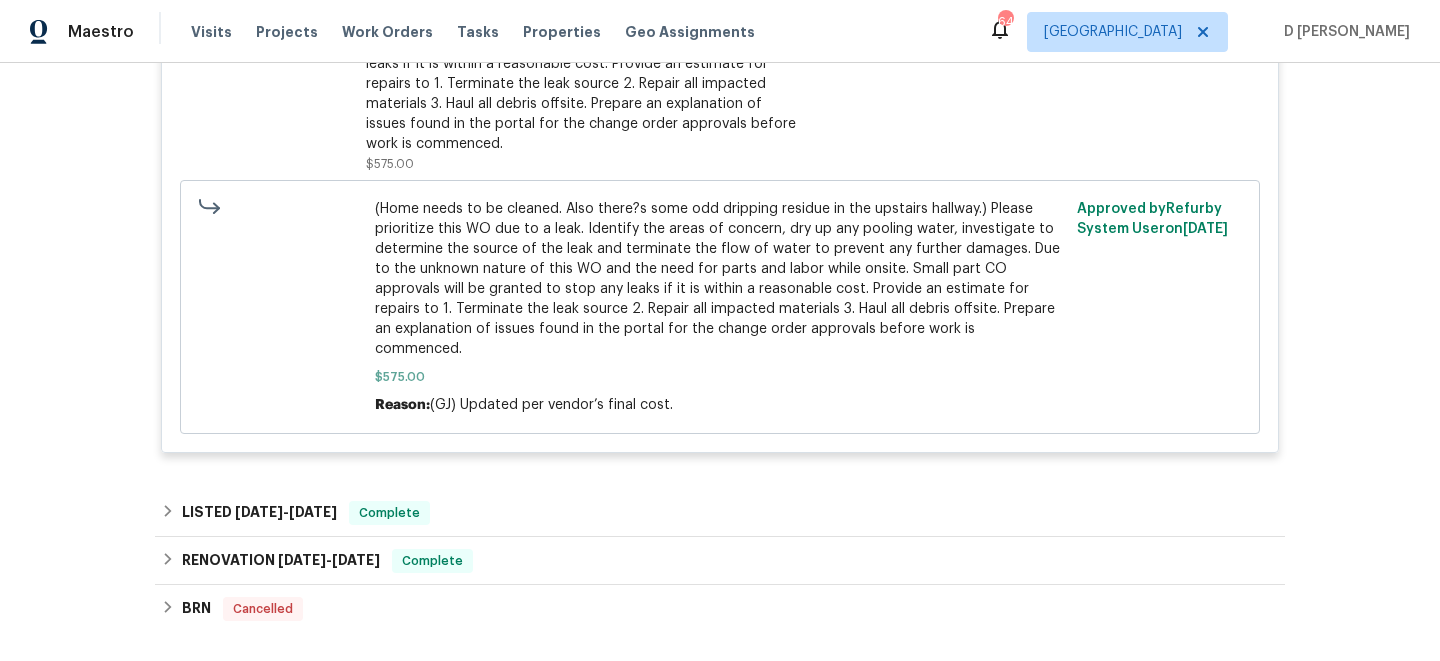 scroll, scrollTop: 716, scrollLeft: 0, axis: vertical 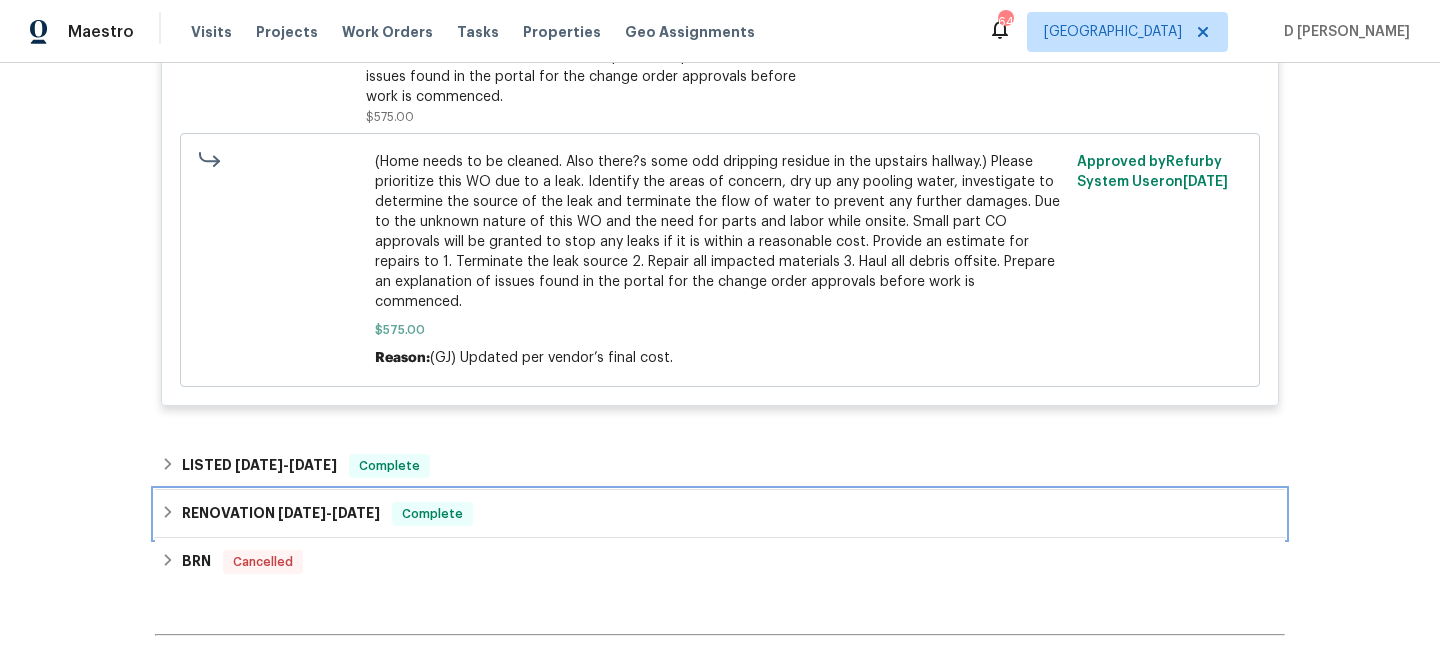 click on "RENOVATION   5/27/25  -  6/27/25 Complete" at bounding box center (720, 514) 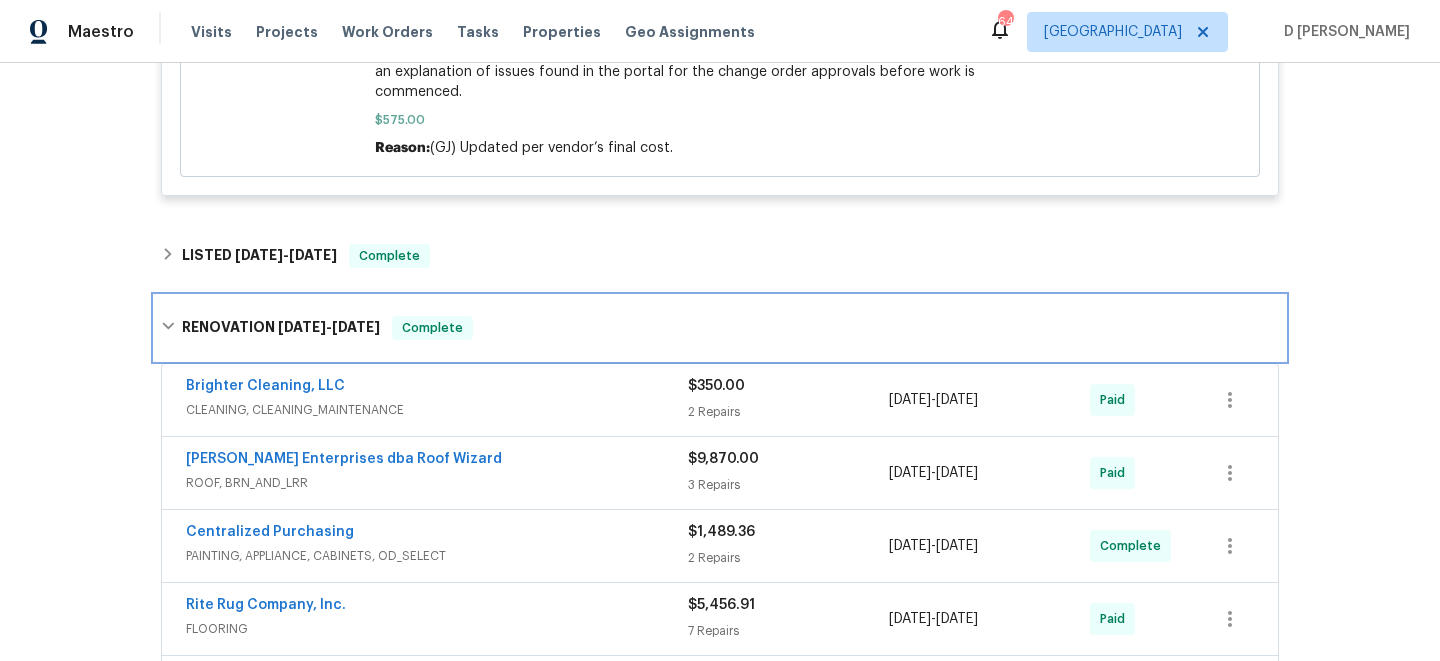 scroll, scrollTop: 952, scrollLeft: 0, axis: vertical 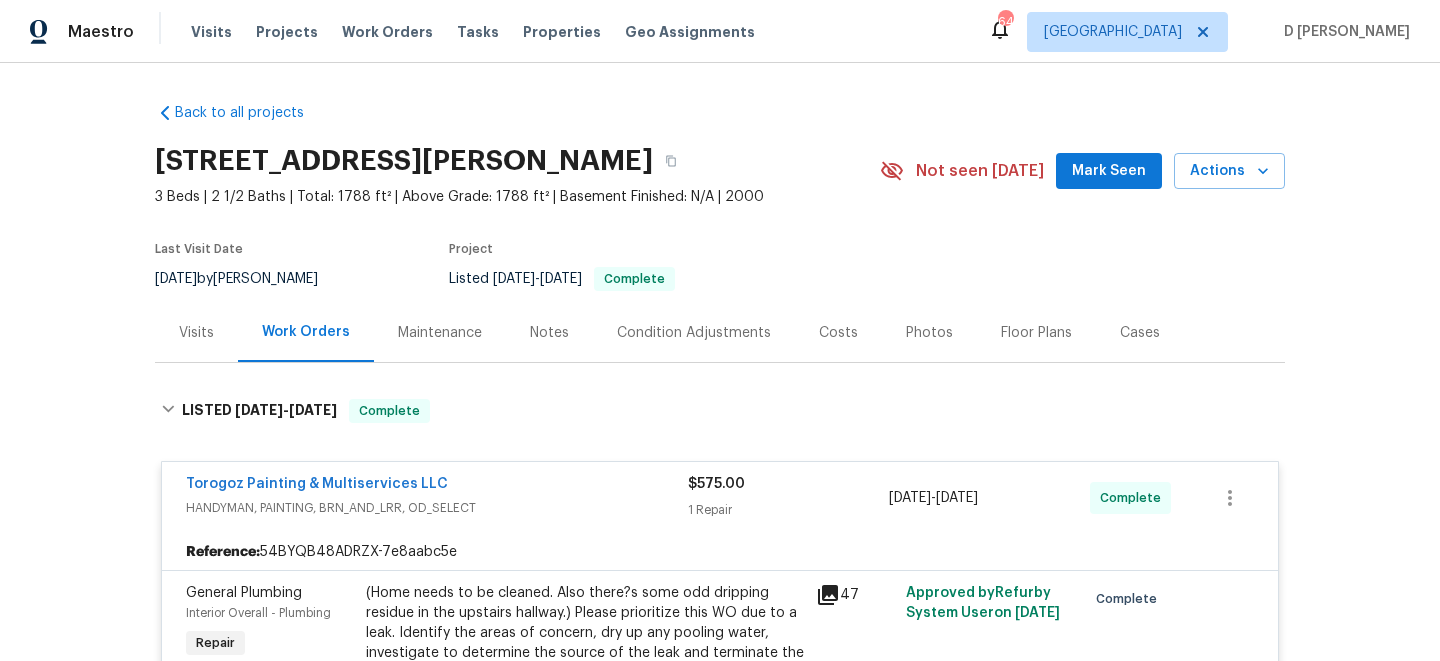 click on "Visits" at bounding box center (196, 332) 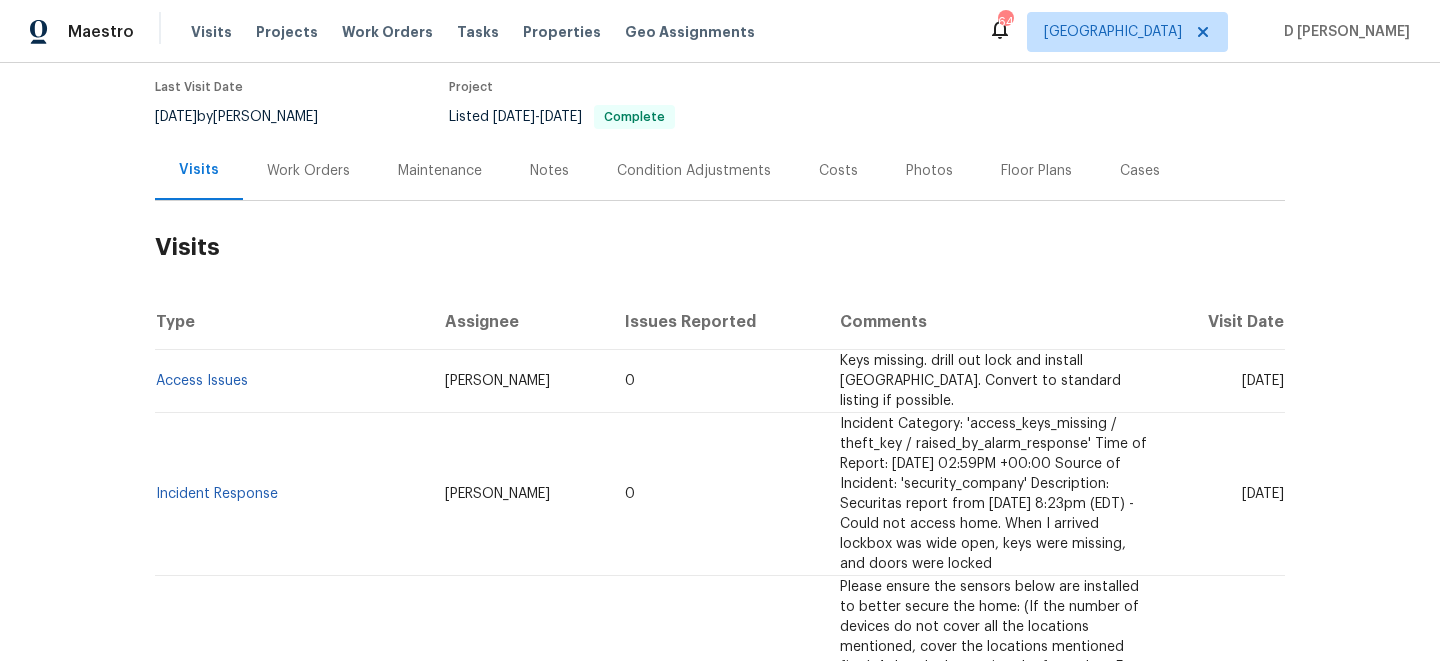 scroll, scrollTop: 164, scrollLeft: 0, axis: vertical 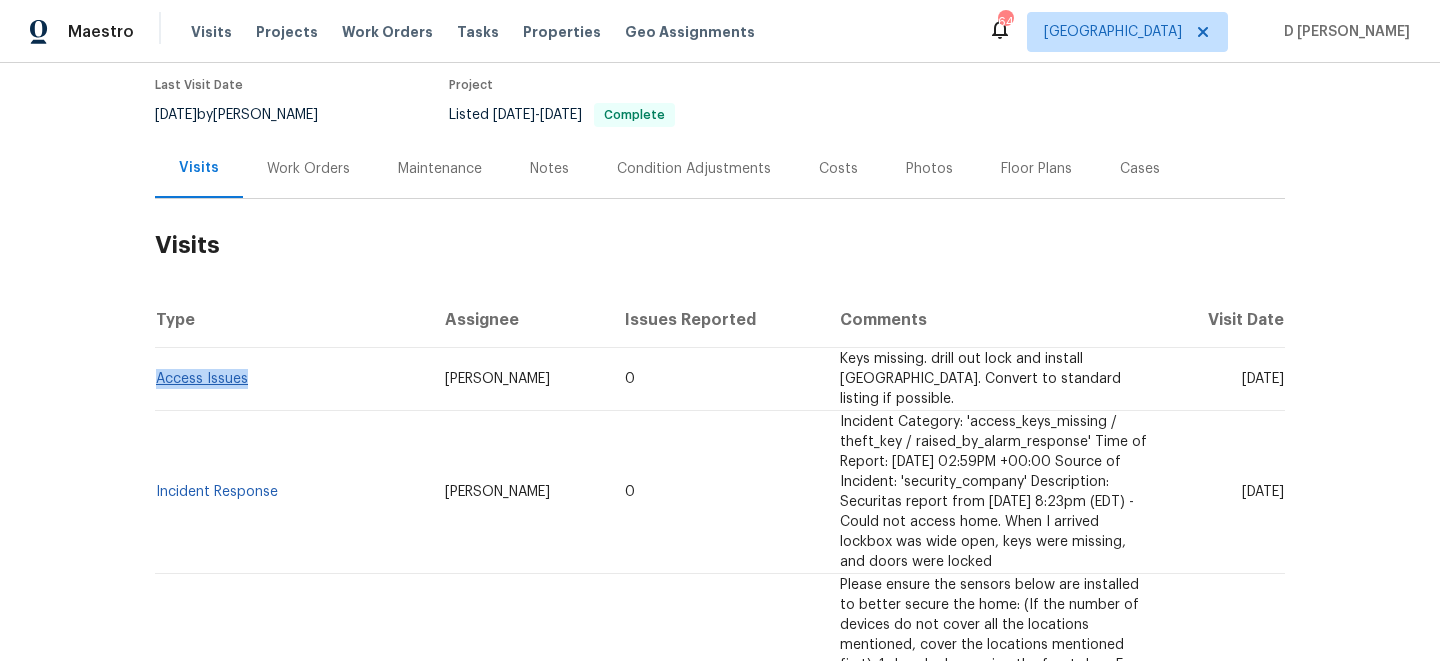 drag, startPoint x: 260, startPoint y: 375, endPoint x: 160, endPoint y: 376, distance: 100.005 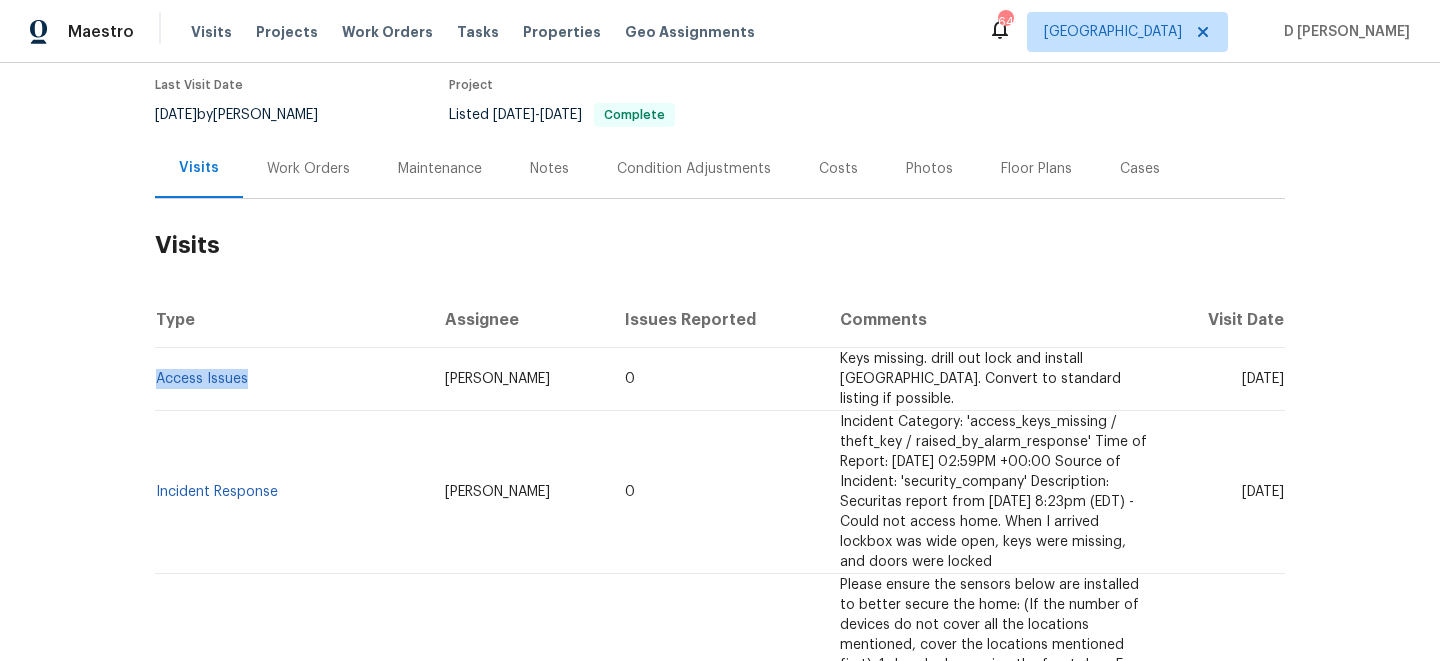copy on "Access Issues" 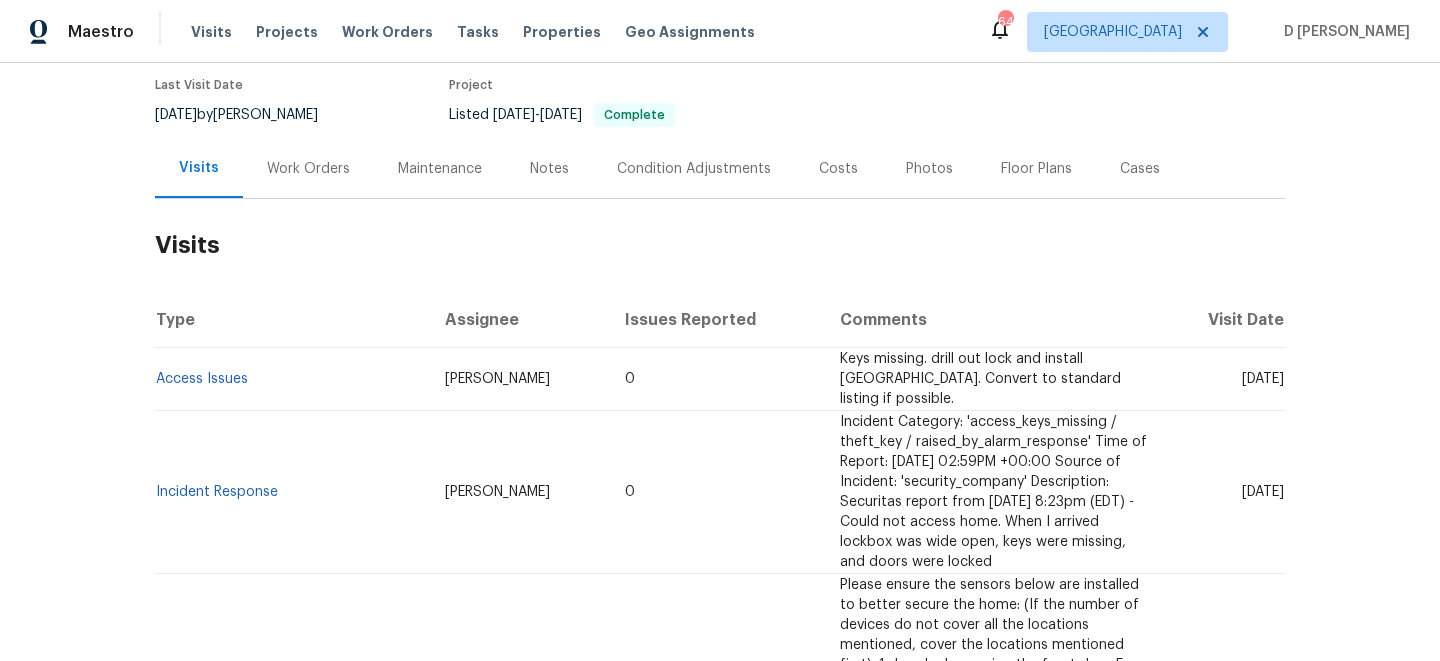 drag, startPoint x: 1205, startPoint y: 376, endPoint x: 1246, endPoint y: 376, distance: 41 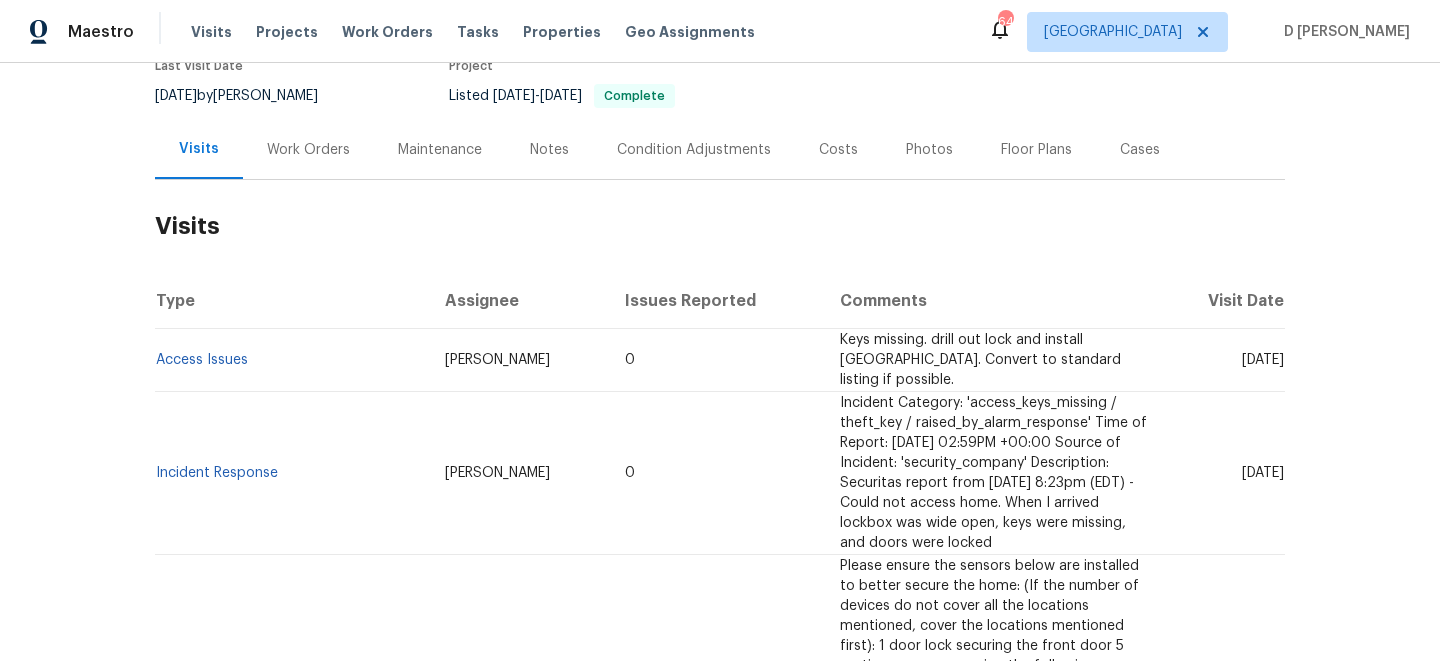 scroll, scrollTop: 196, scrollLeft: 0, axis: vertical 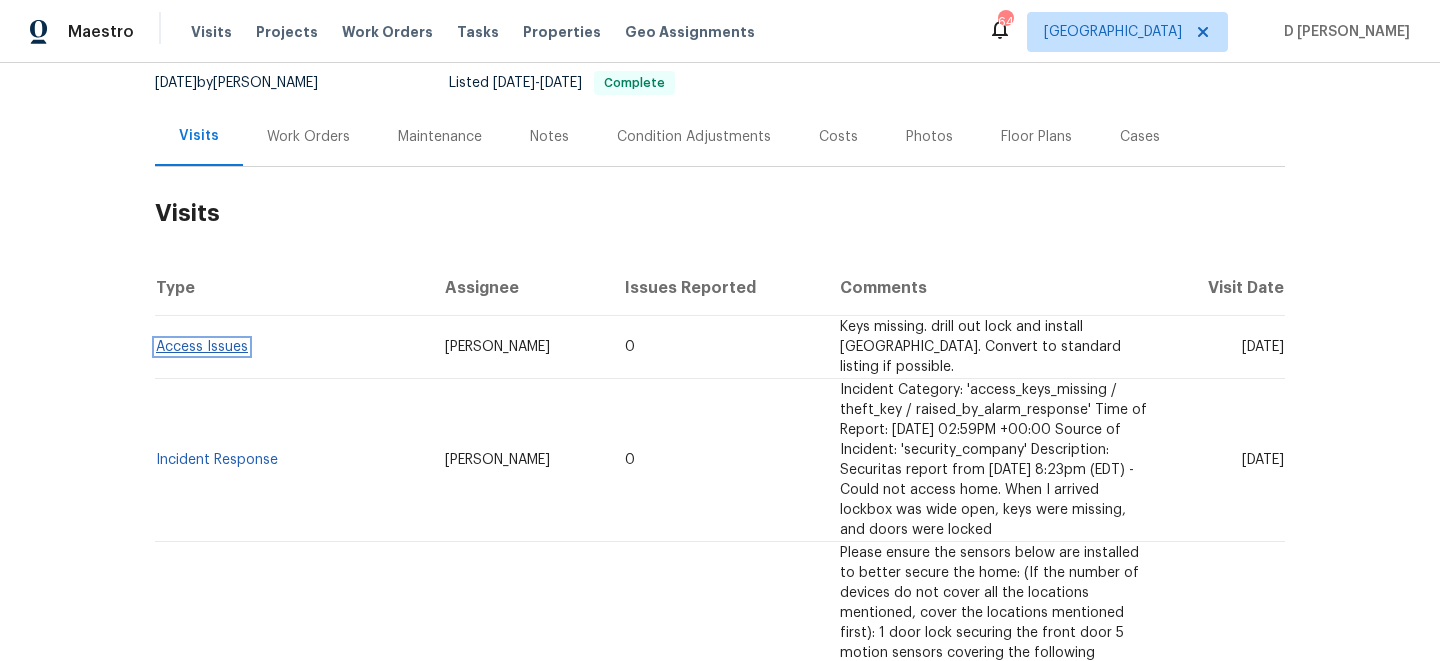 click on "Access Issues" at bounding box center (202, 347) 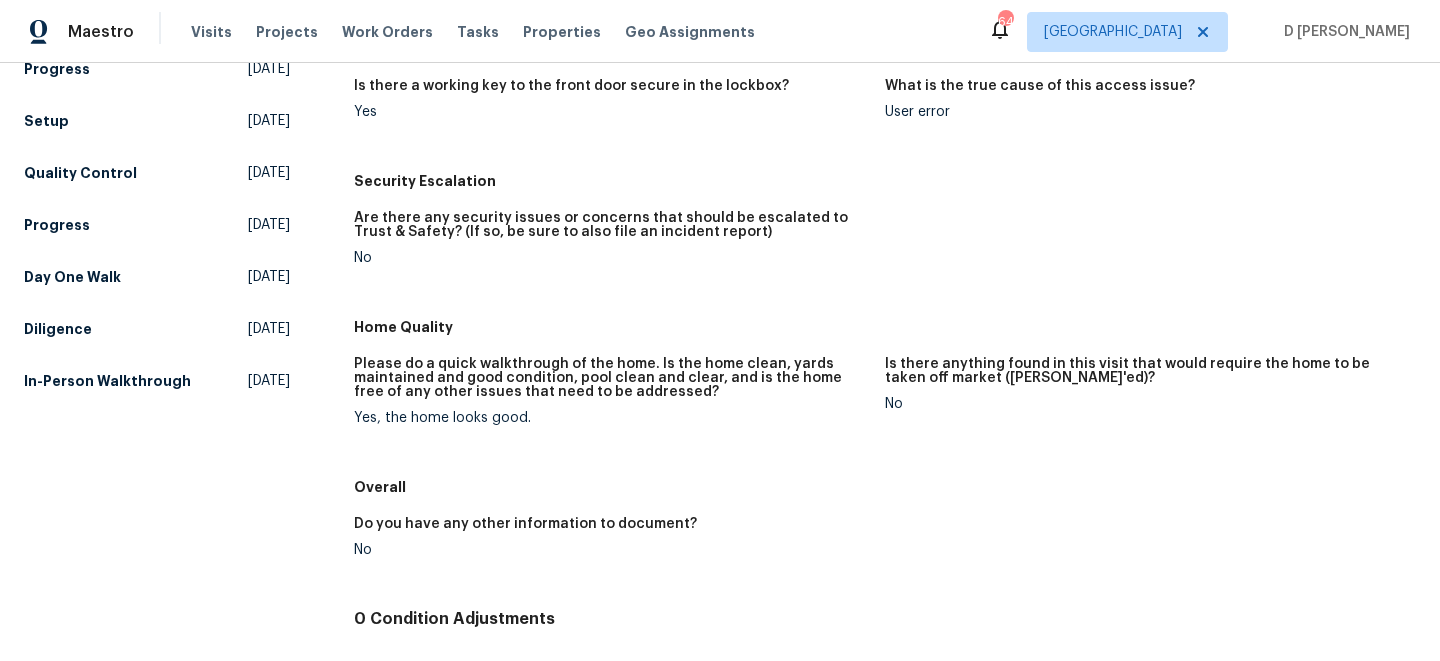 scroll, scrollTop: 0, scrollLeft: 0, axis: both 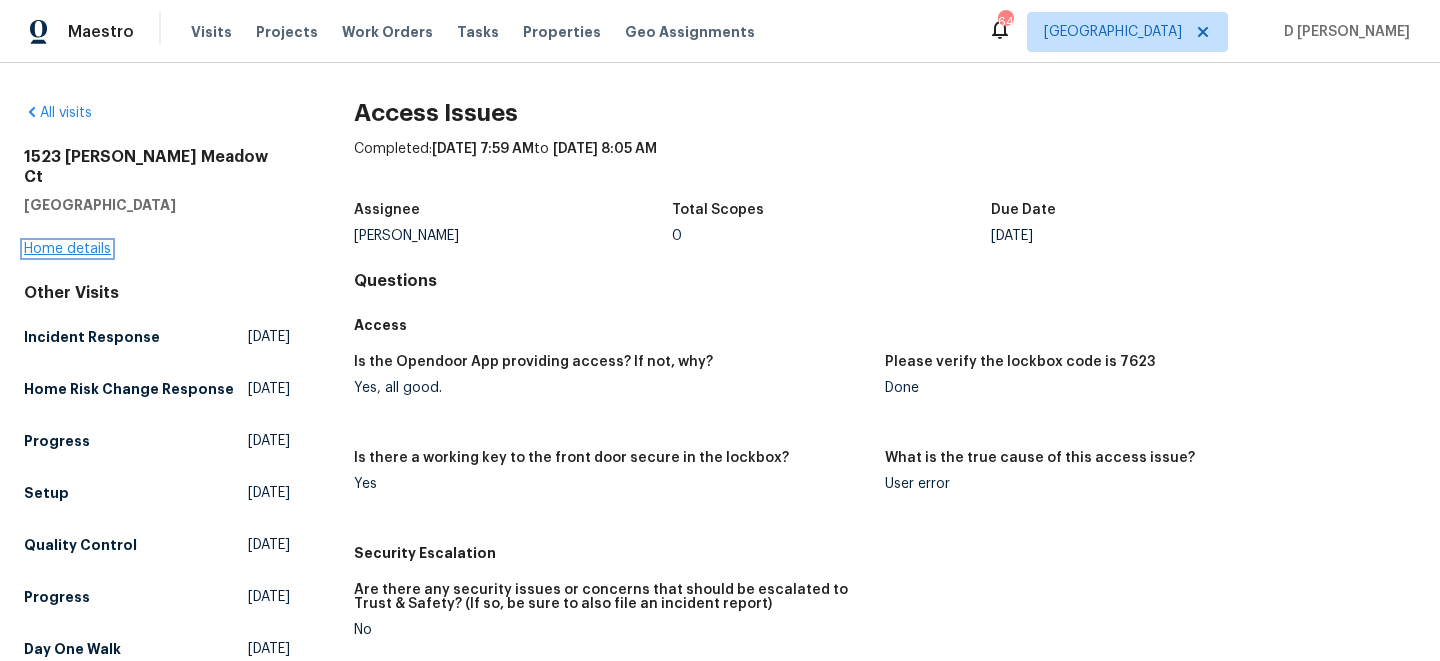click on "Home details" at bounding box center (67, 249) 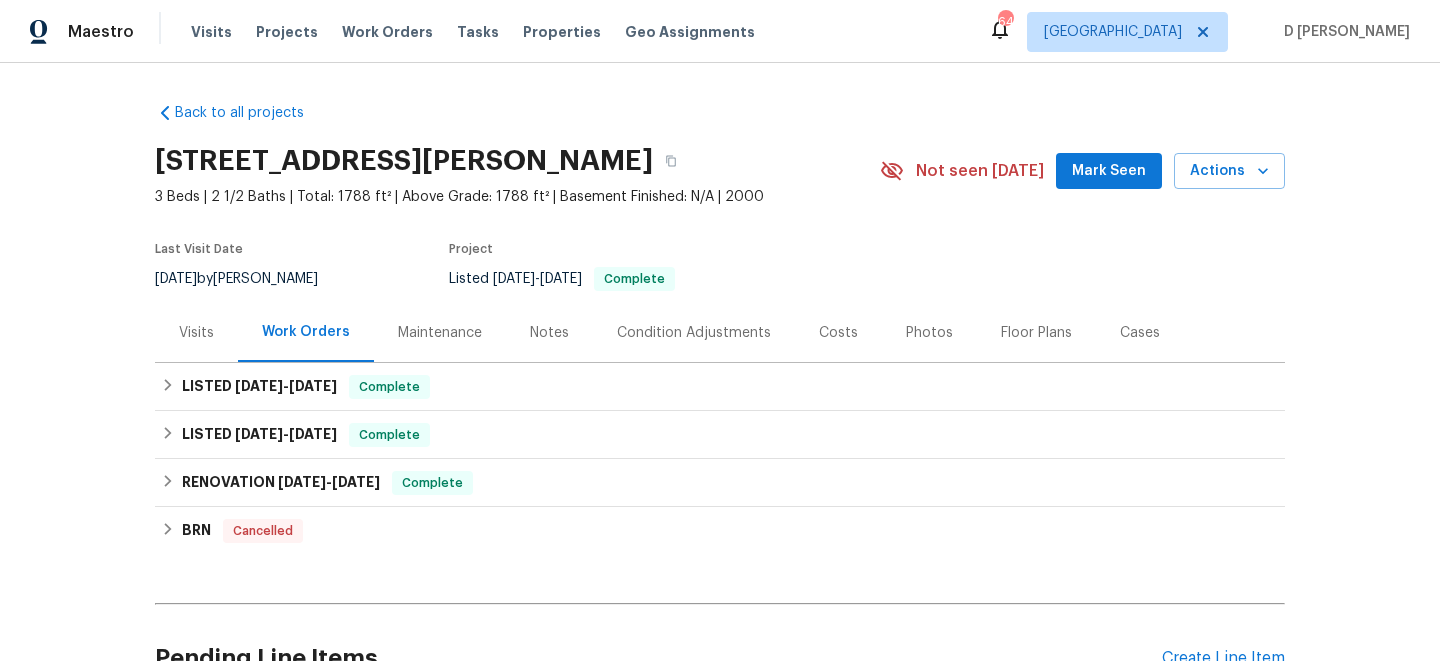 click on "Visits" at bounding box center [196, 332] 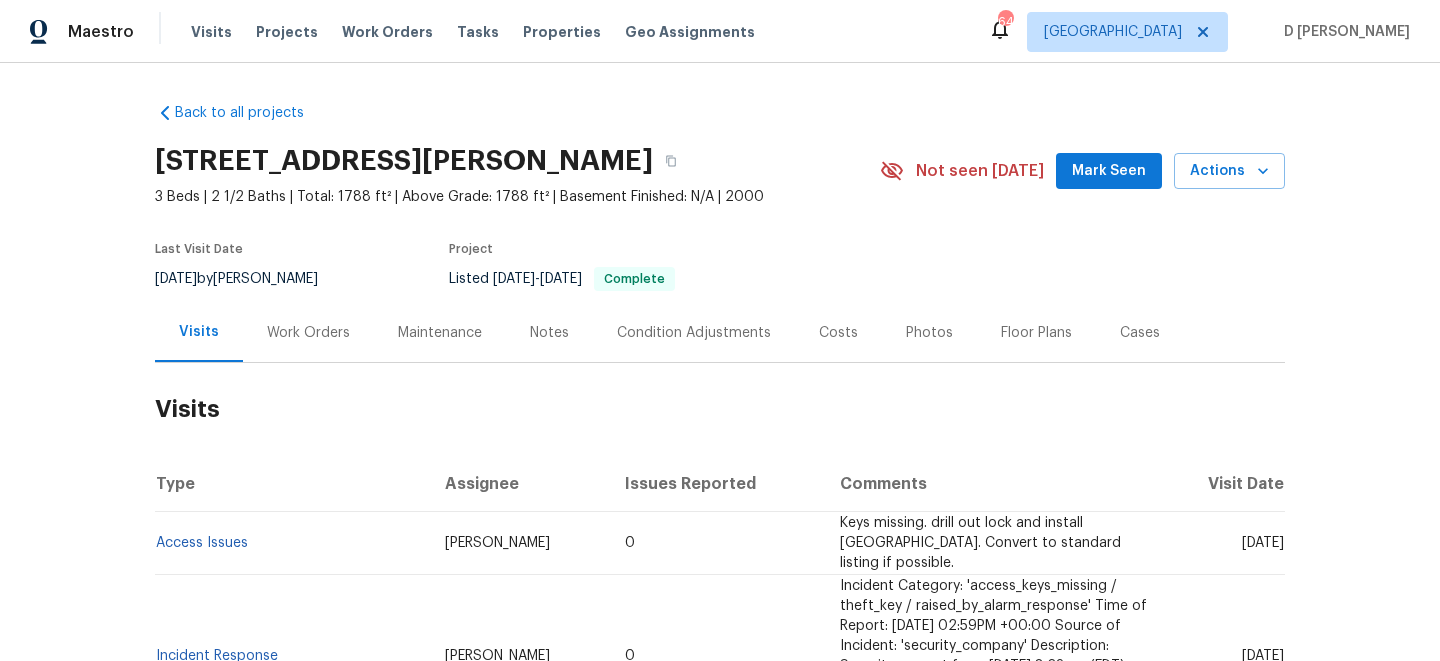 scroll, scrollTop: 153, scrollLeft: 0, axis: vertical 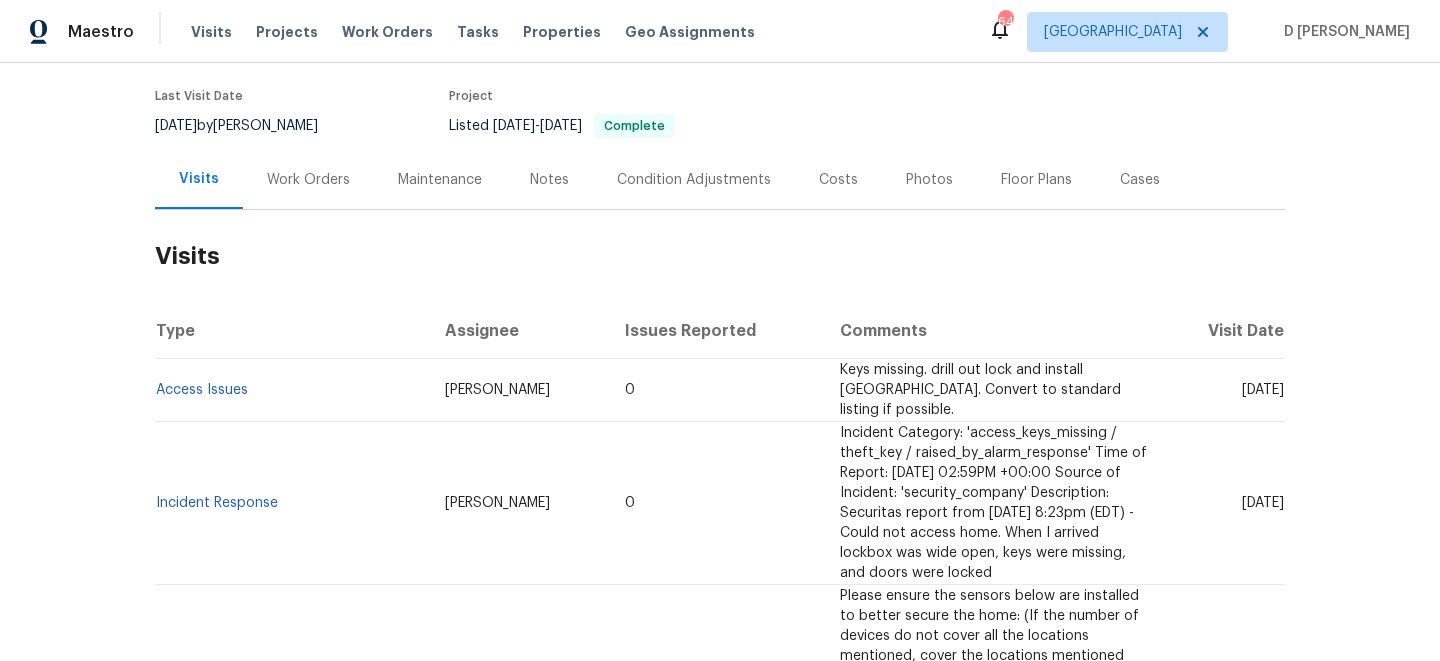 drag, startPoint x: 1207, startPoint y: 387, endPoint x: 1242, endPoint y: 386, distance: 35.014282 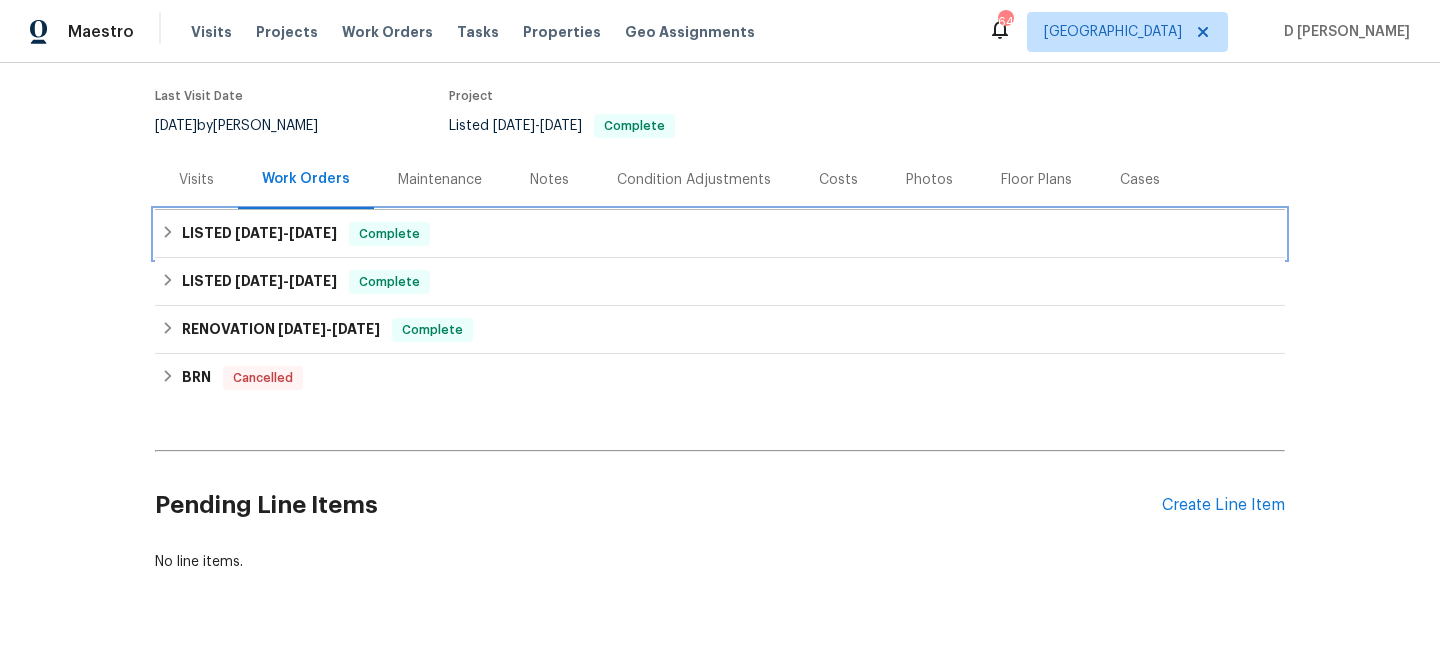 click 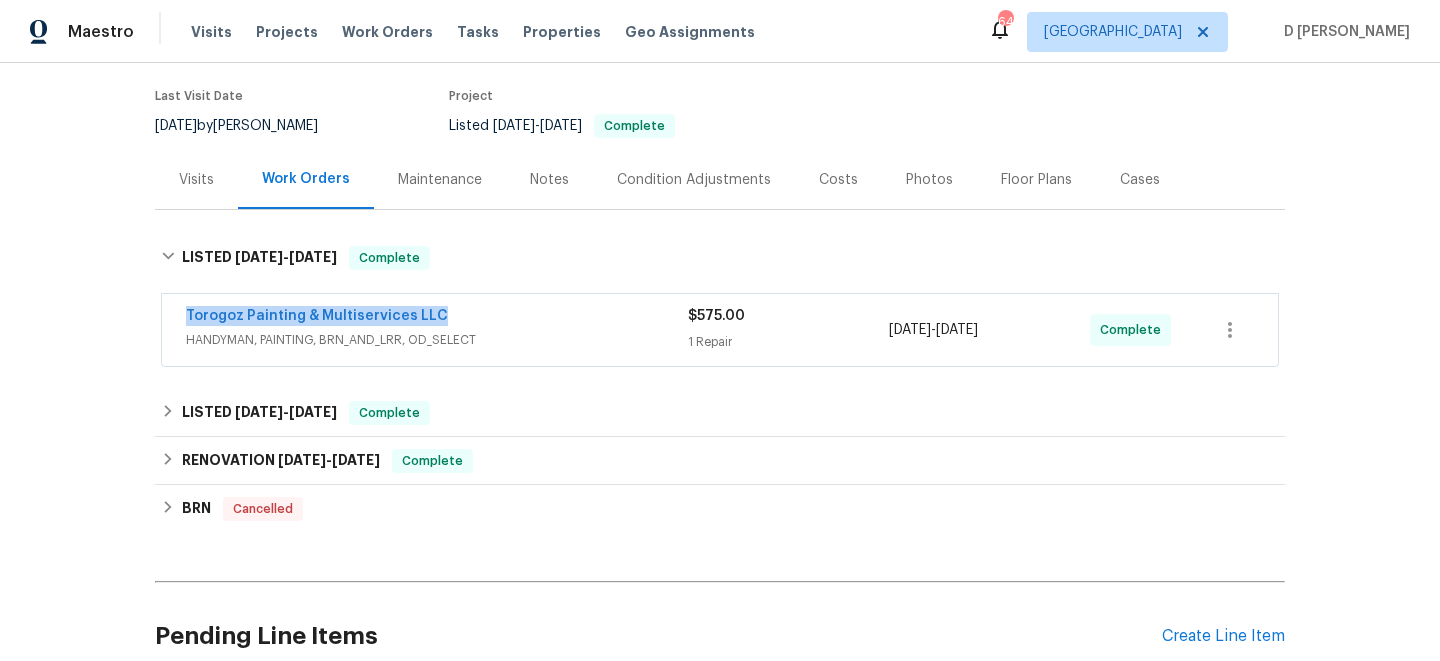 drag, startPoint x: 171, startPoint y: 317, endPoint x: 583, endPoint y: 308, distance: 412.0983 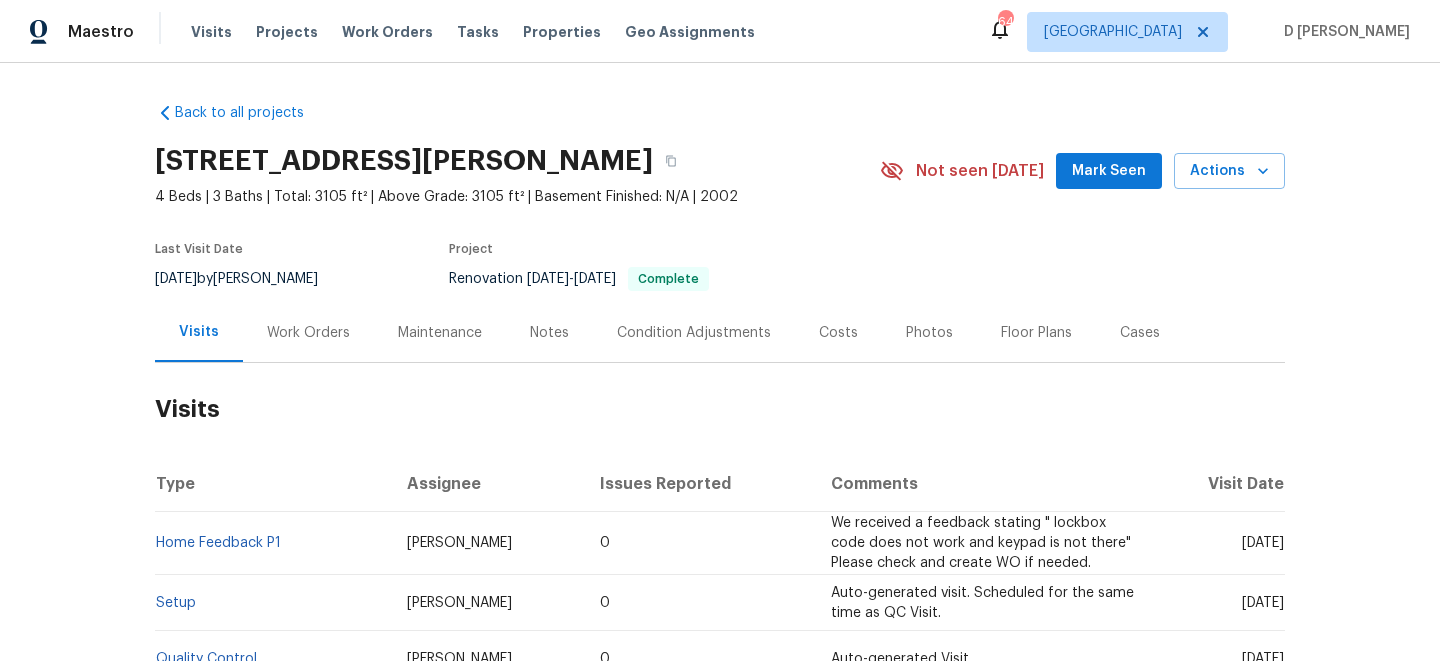 scroll, scrollTop: 0, scrollLeft: 0, axis: both 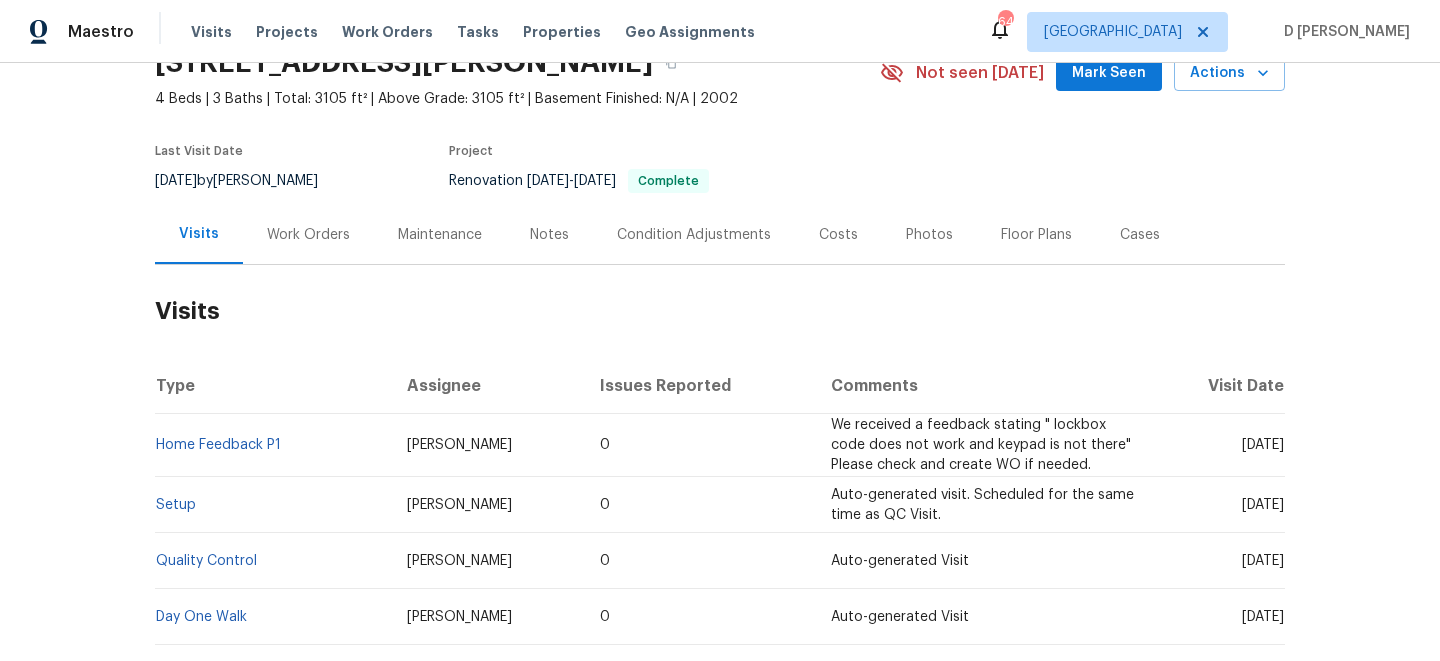 click on "Work Orders" at bounding box center [308, 235] 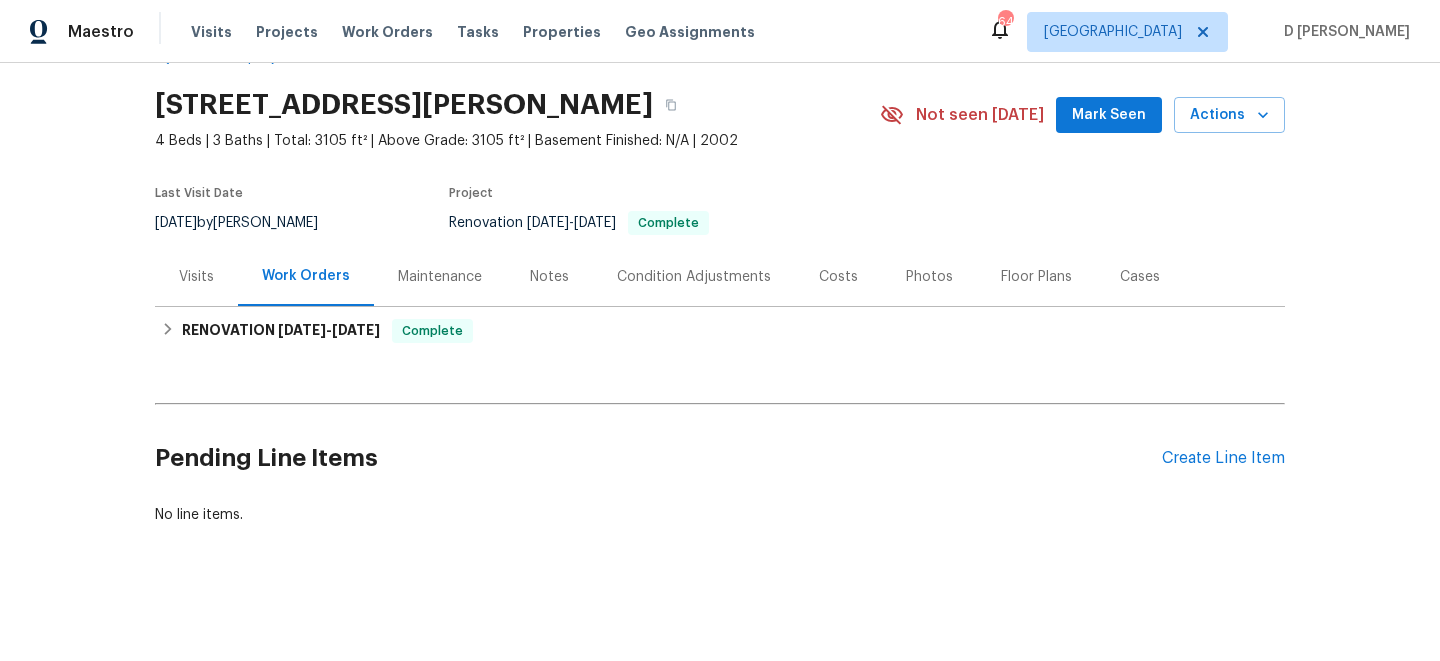 scroll, scrollTop: 56, scrollLeft: 0, axis: vertical 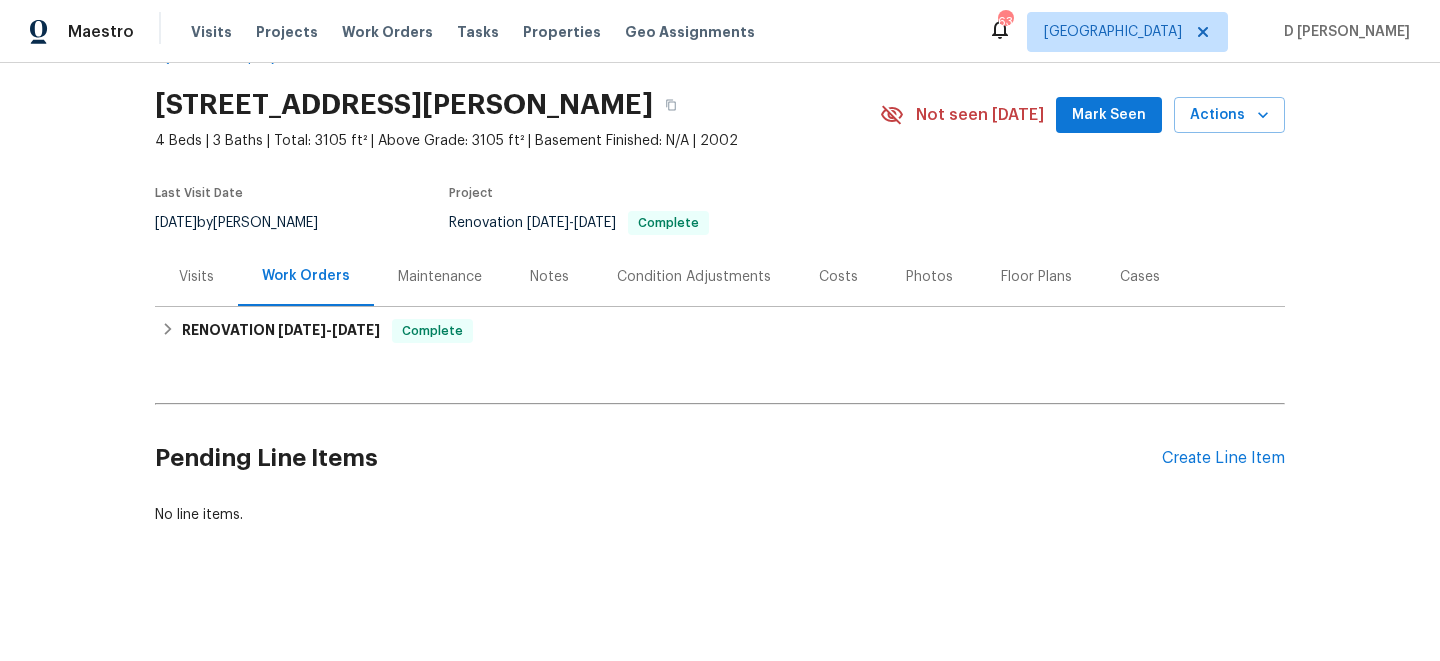 click on "Visits" at bounding box center [196, 277] 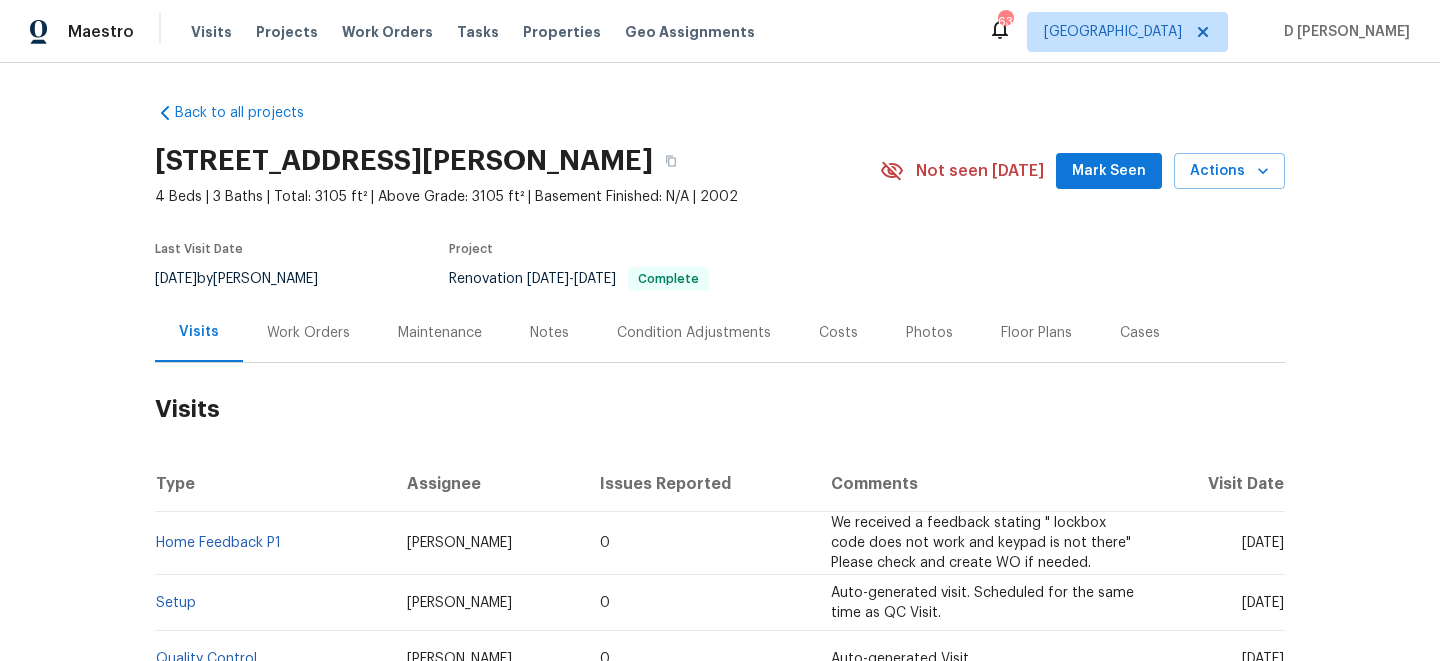 scroll, scrollTop: 83, scrollLeft: 0, axis: vertical 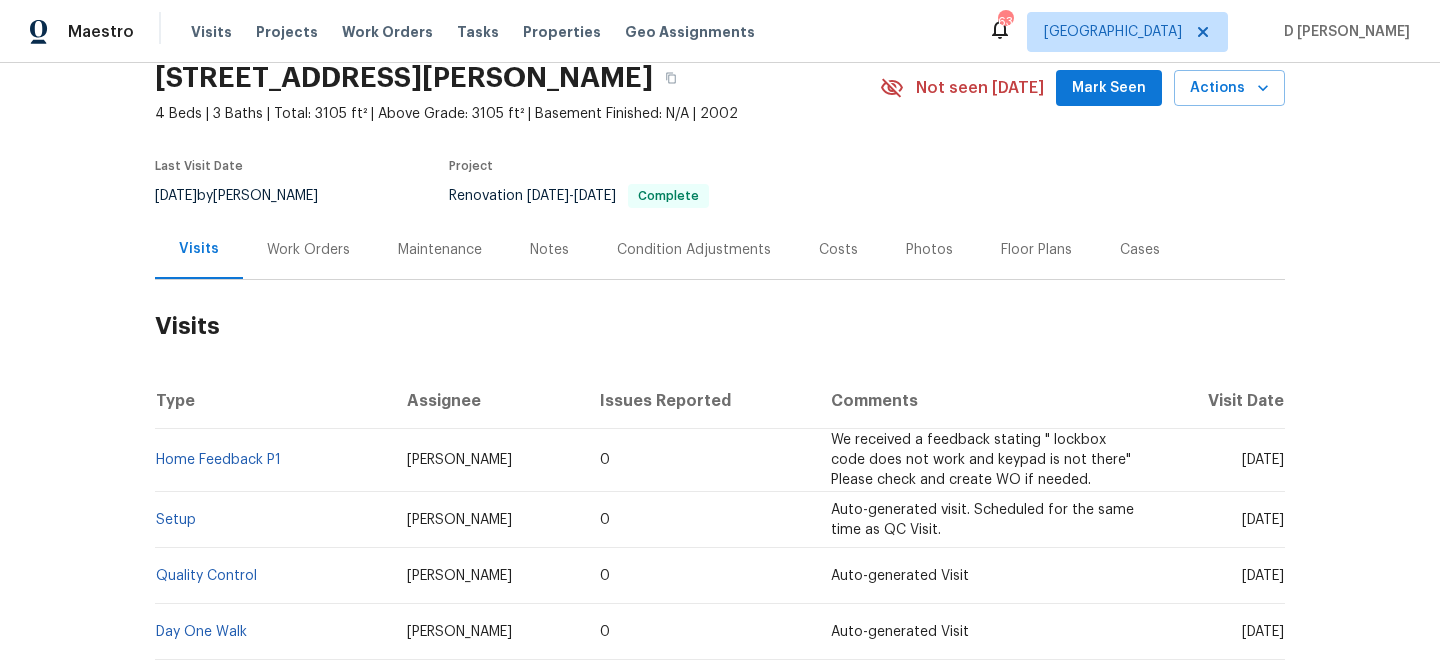click on "Cases" at bounding box center (1140, 249) 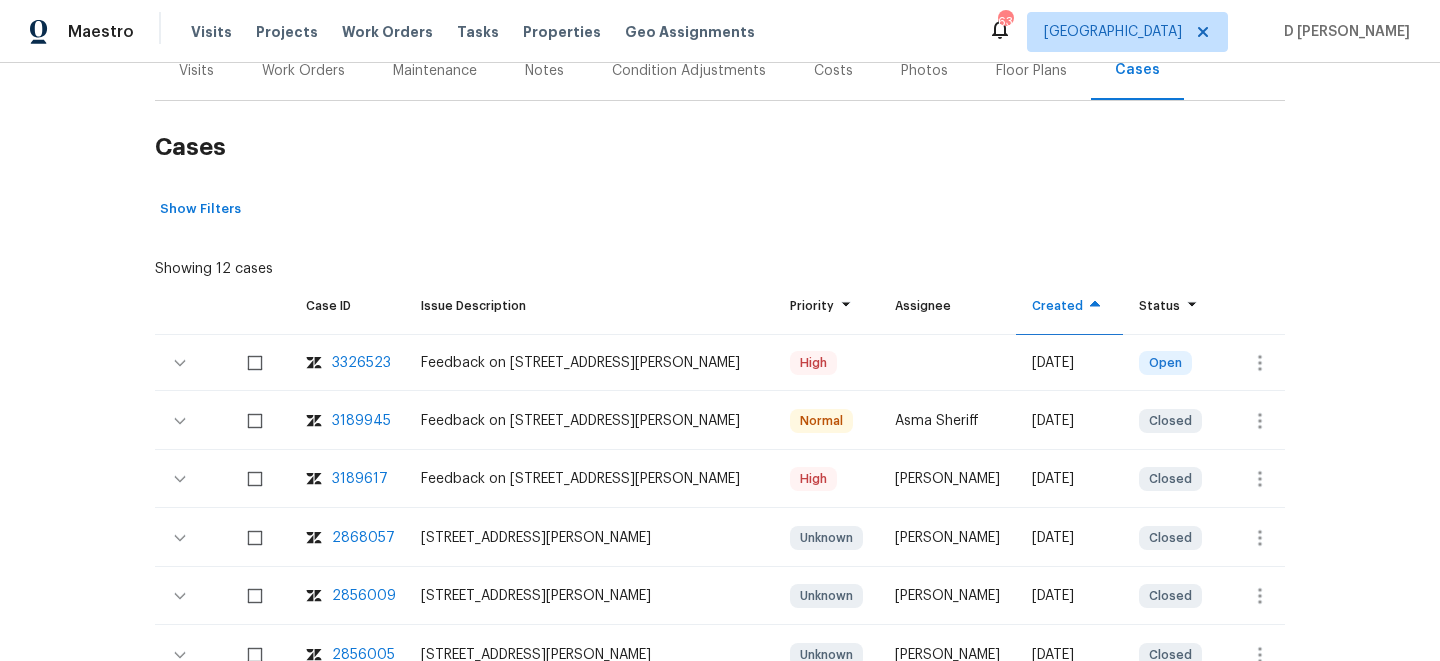 scroll, scrollTop: 264, scrollLeft: 0, axis: vertical 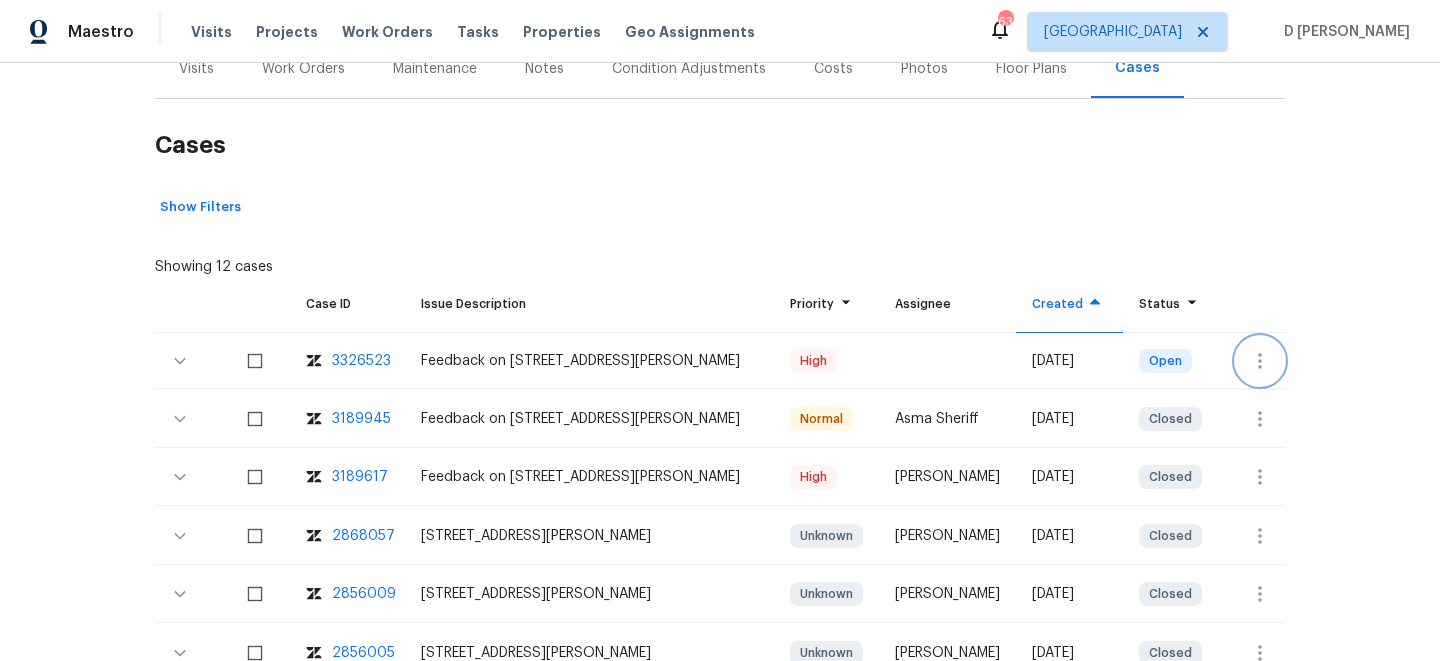 click 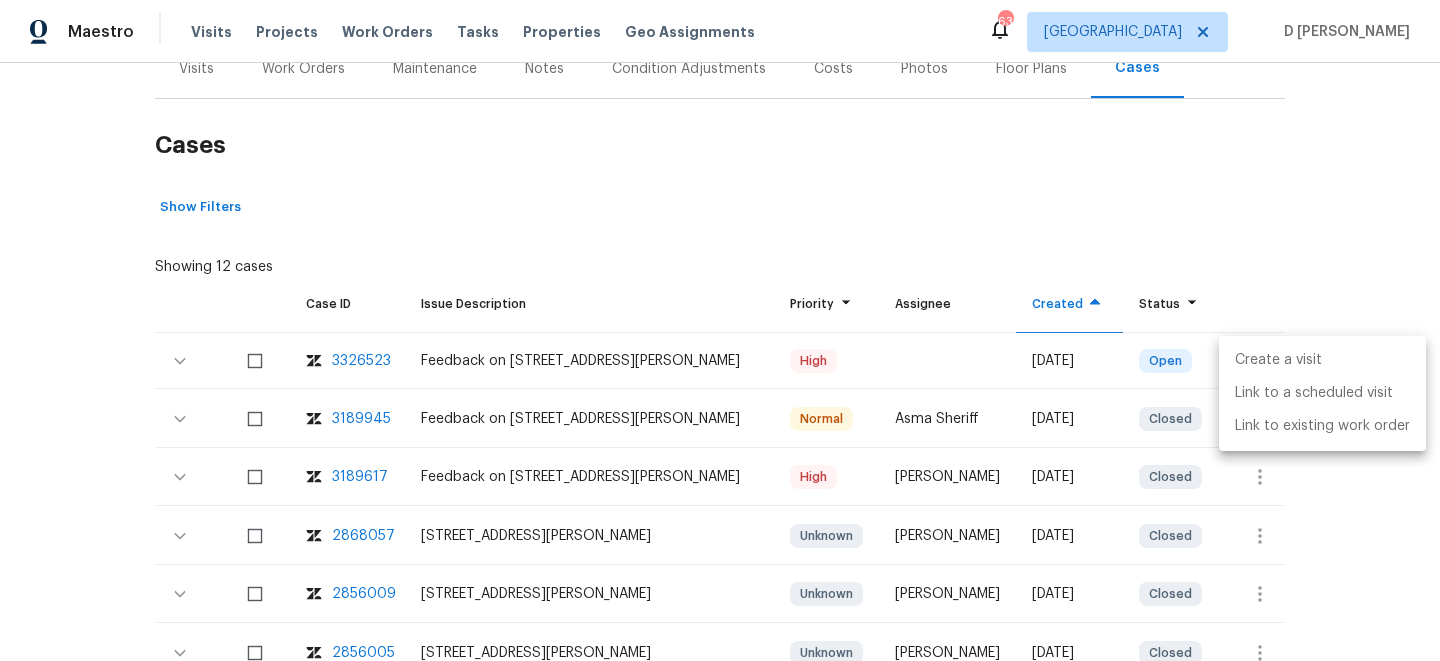 click on "Create a visit" at bounding box center (1322, 360) 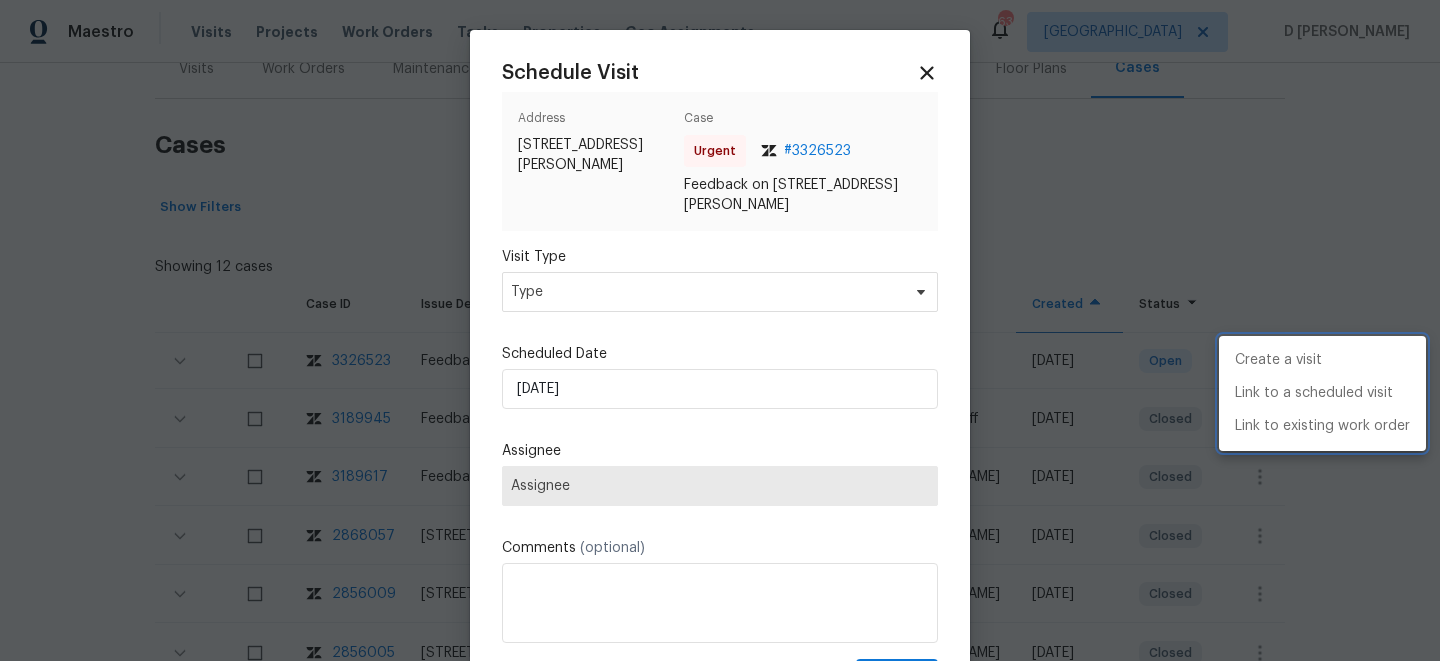 click at bounding box center (720, 330) 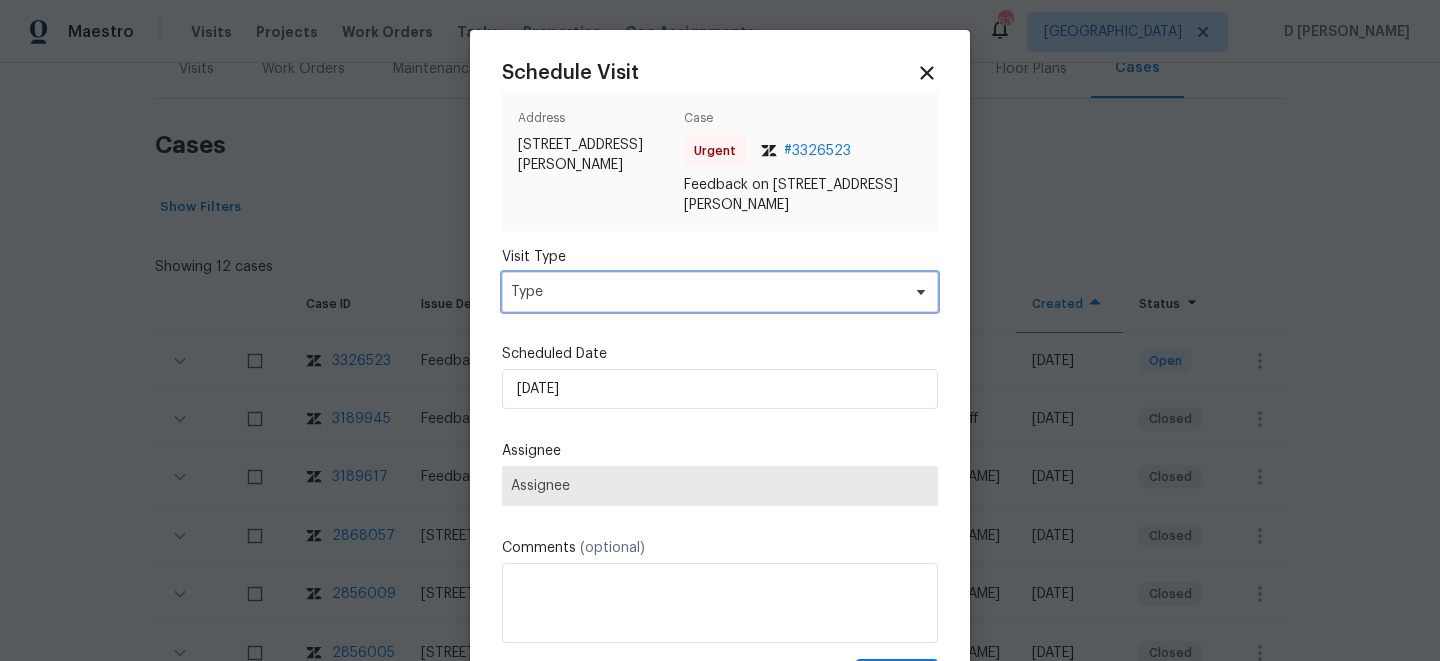 click on "Type" at bounding box center (705, 292) 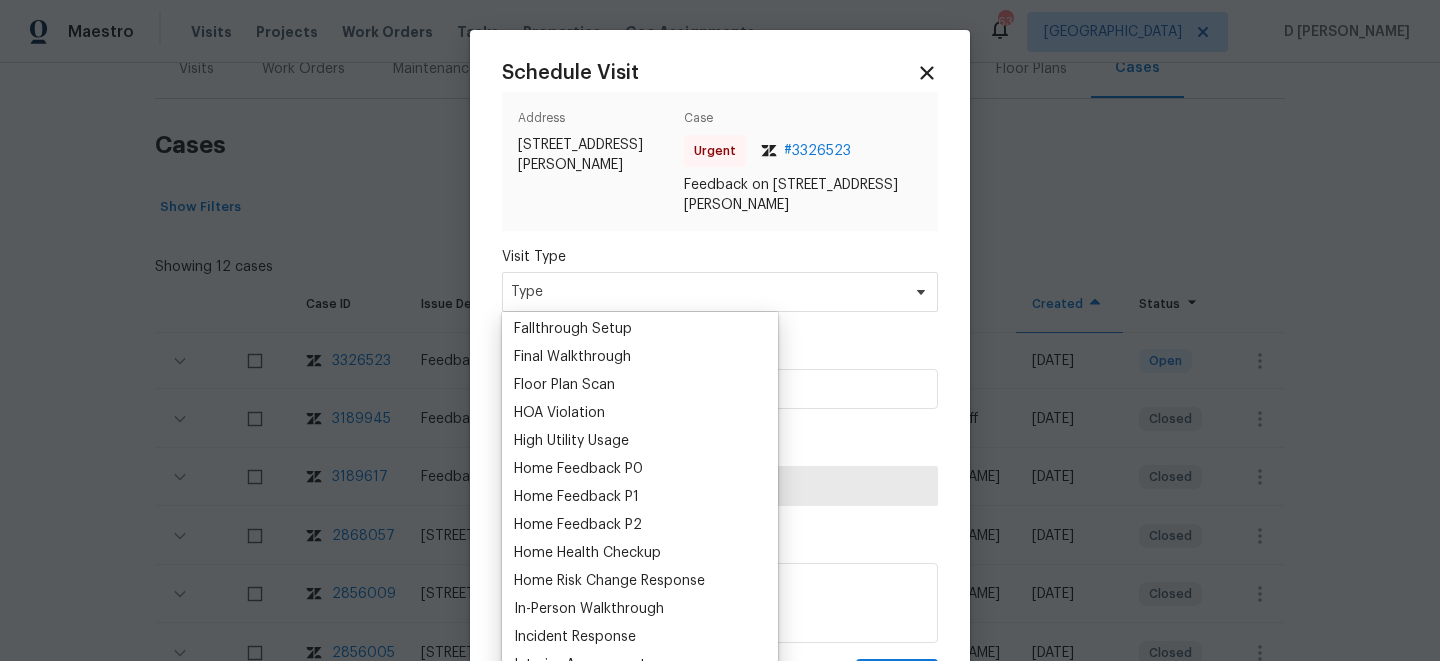 scroll, scrollTop: 479, scrollLeft: 0, axis: vertical 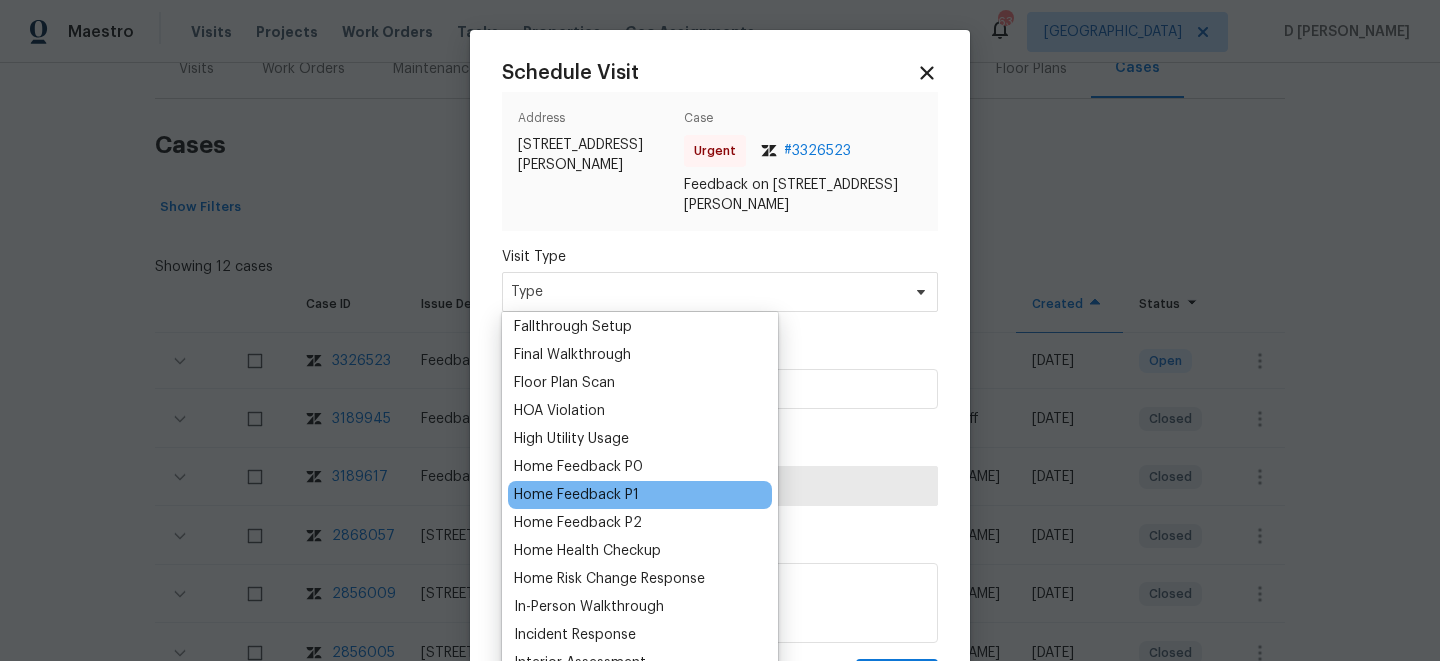 click on "Home Feedback P1" at bounding box center [576, 495] 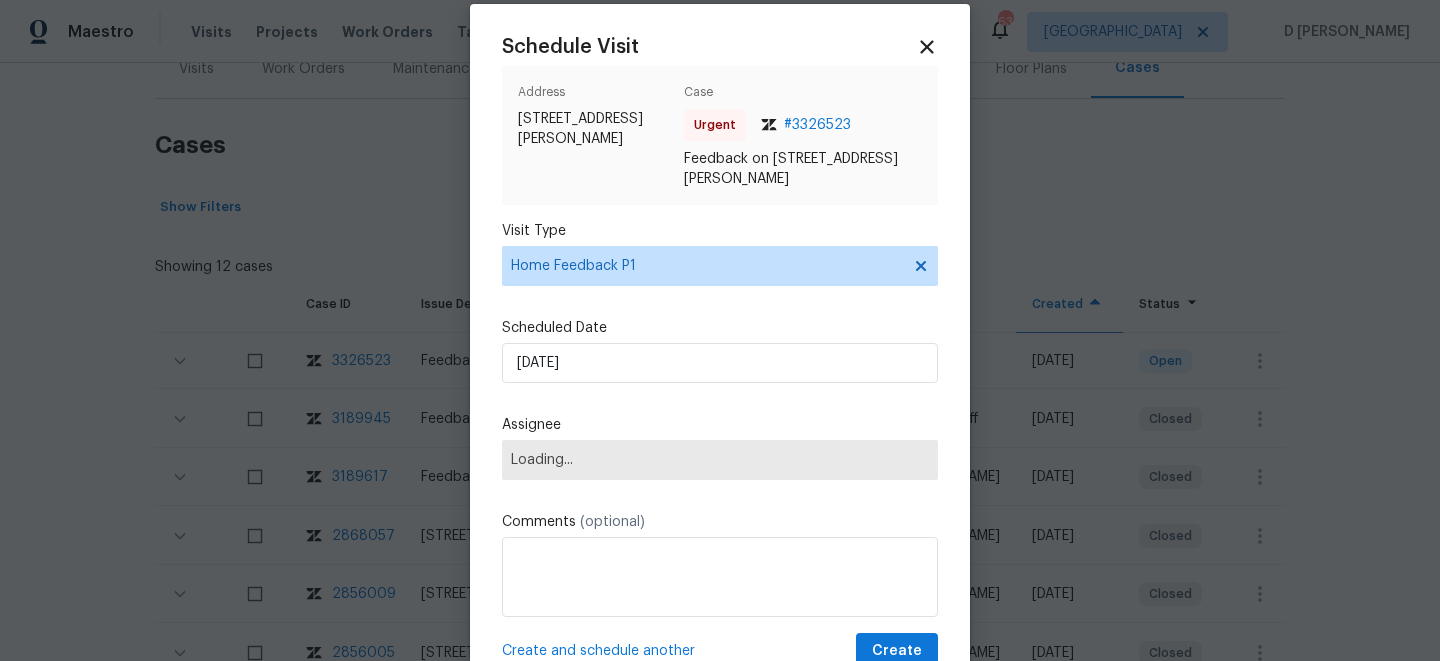 scroll, scrollTop: 30, scrollLeft: 0, axis: vertical 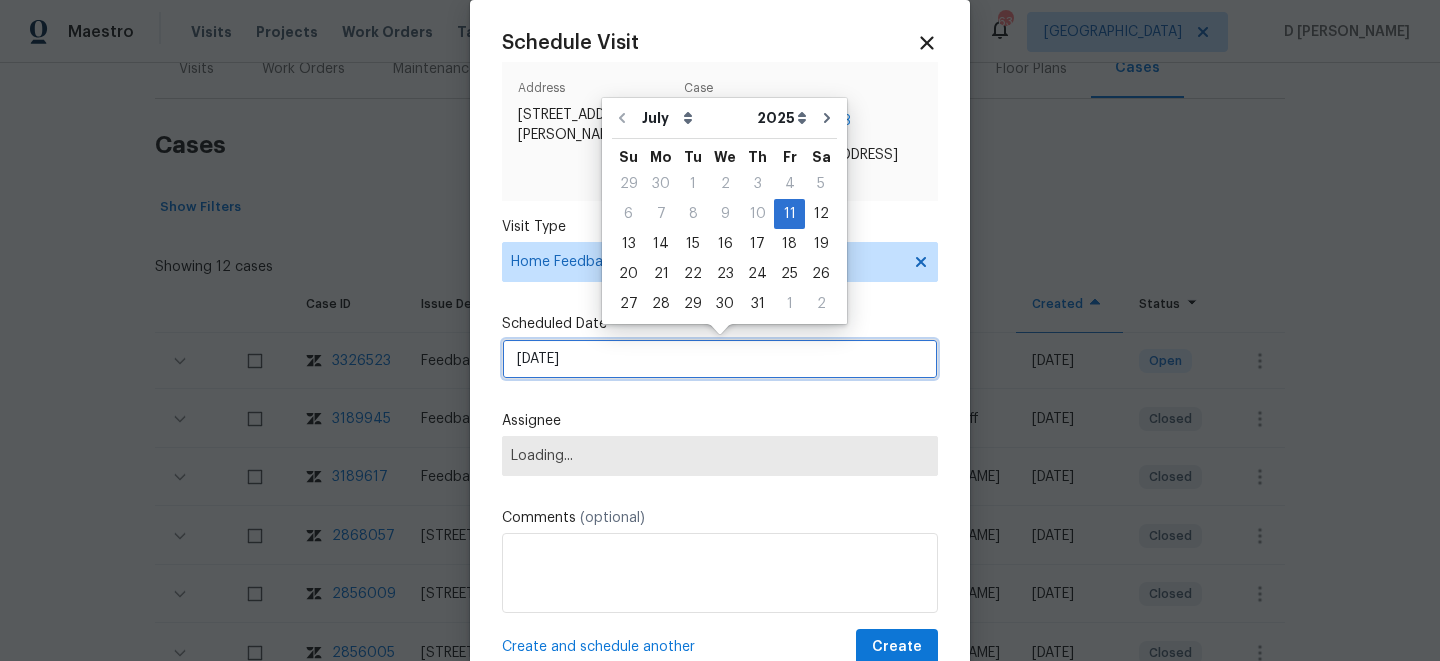 click on "[DATE]" at bounding box center (720, 359) 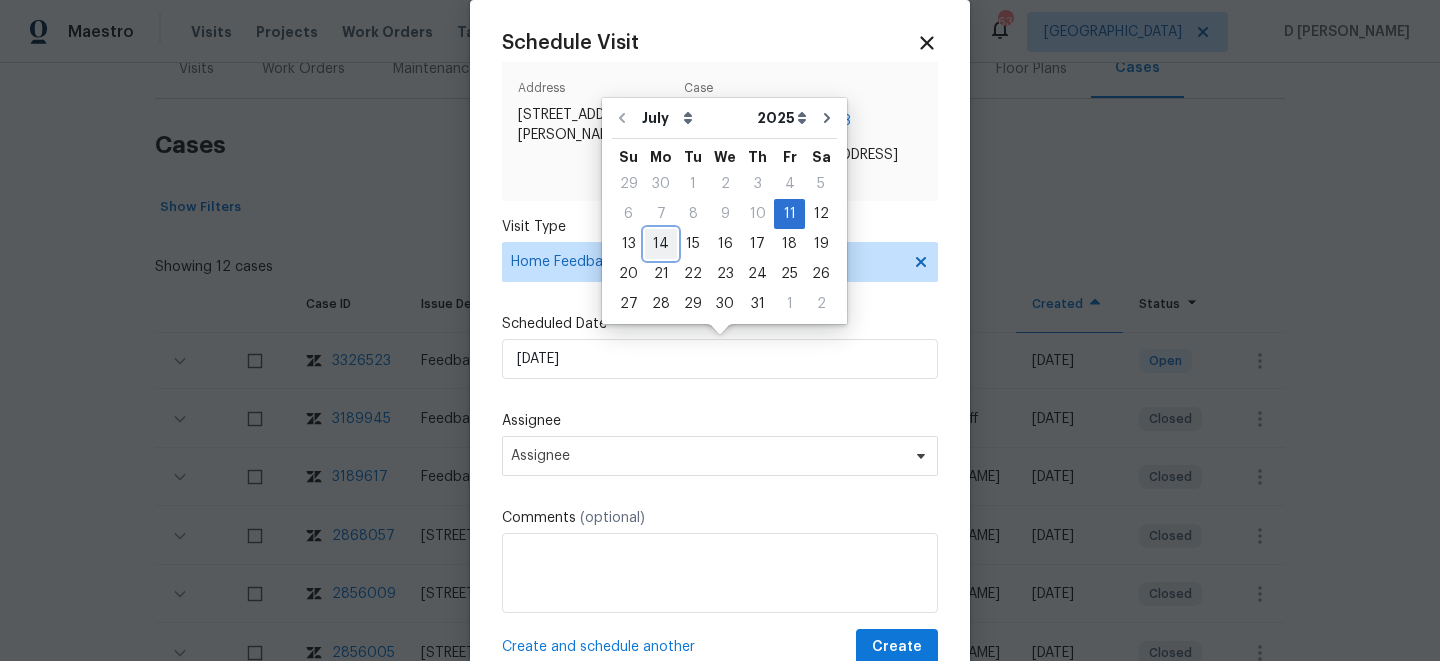 click on "14" at bounding box center (661, 244) 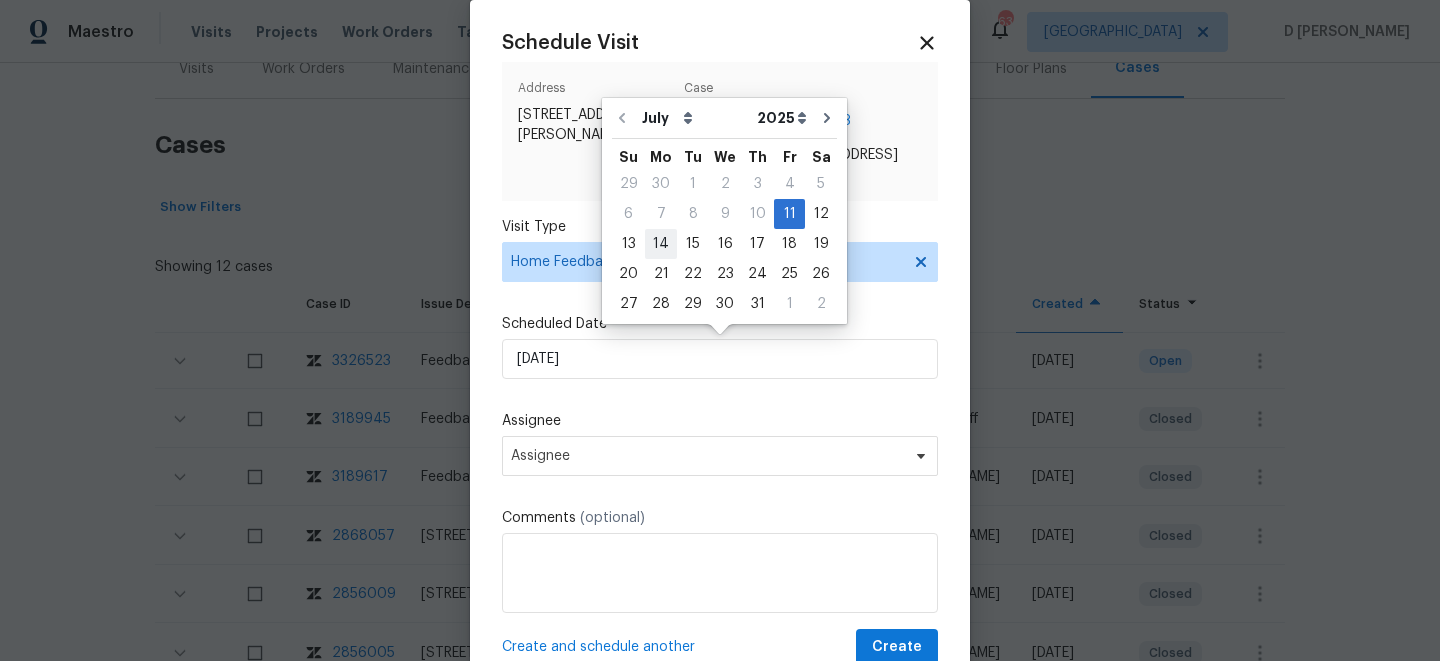 type on "[DATE]" 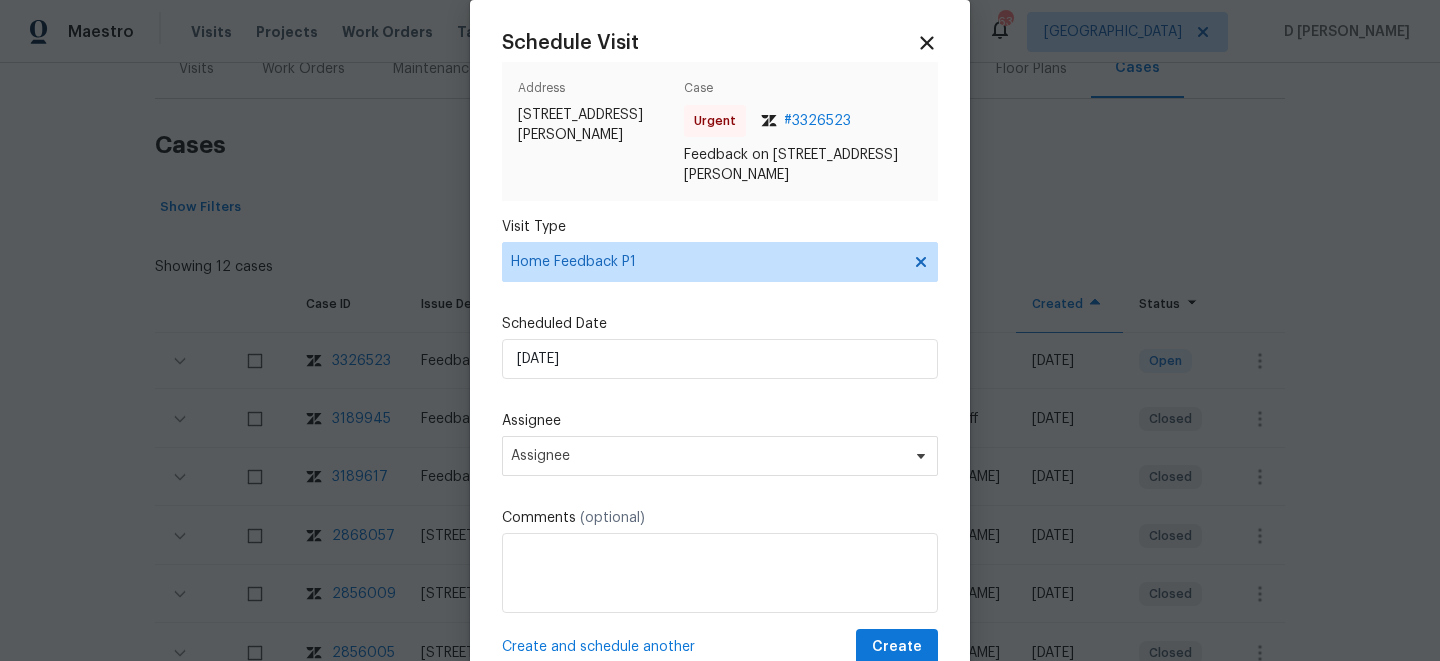 scroll, scrollTop: 96, scrollLeft: 0, axis: vertical 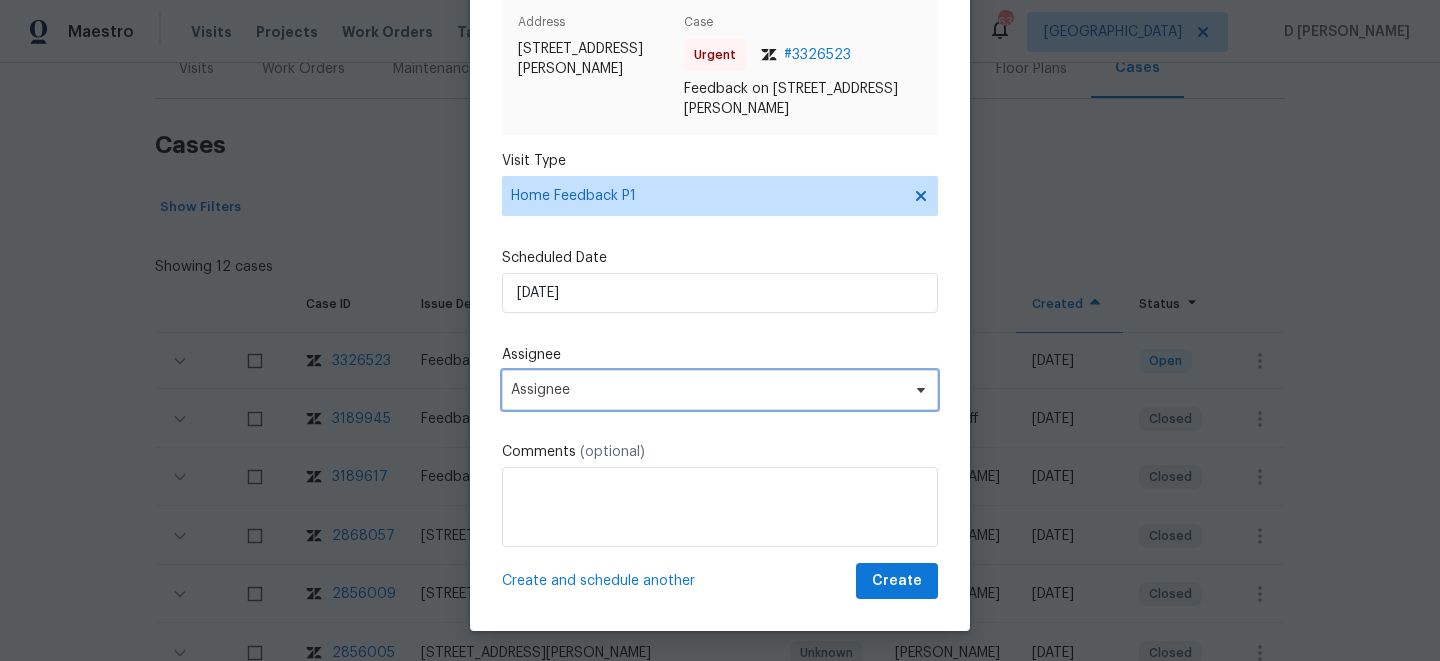 click on "Assignee" at bounding box center (707, 390) 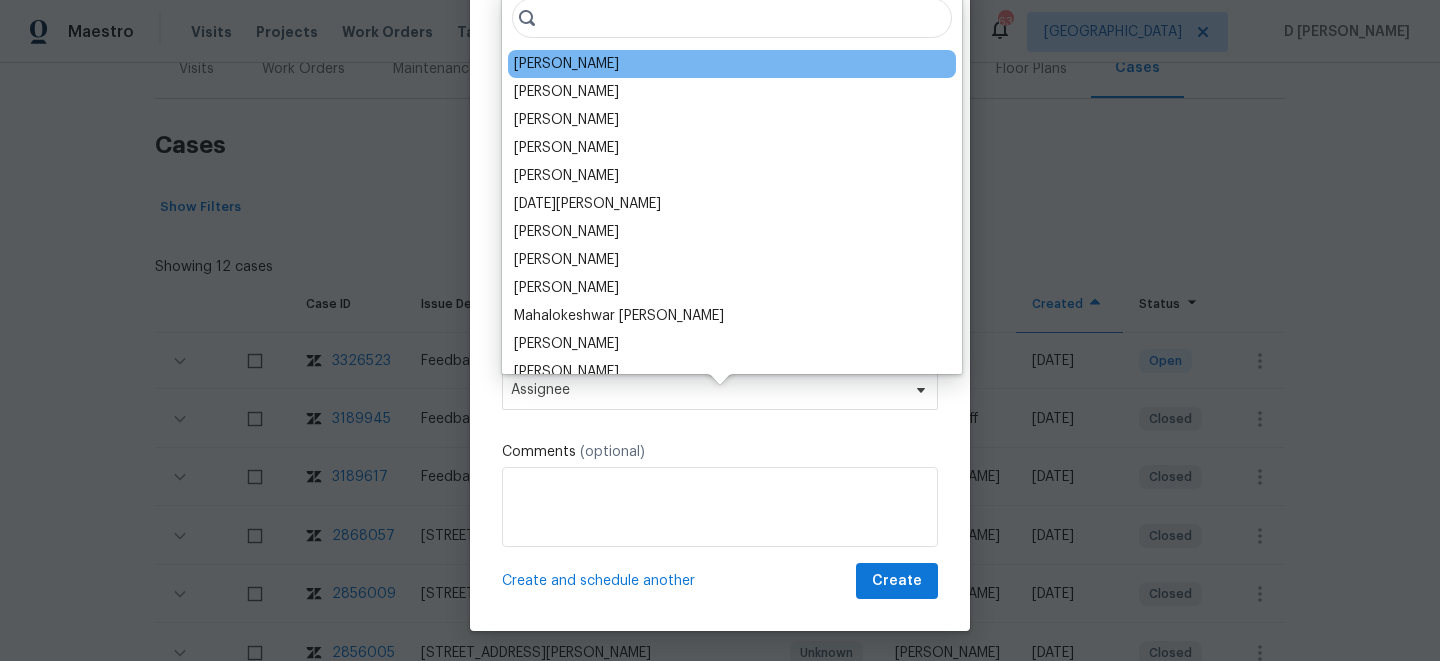 click on "[PERSON_NAME]" at bounding box center [732, 64] 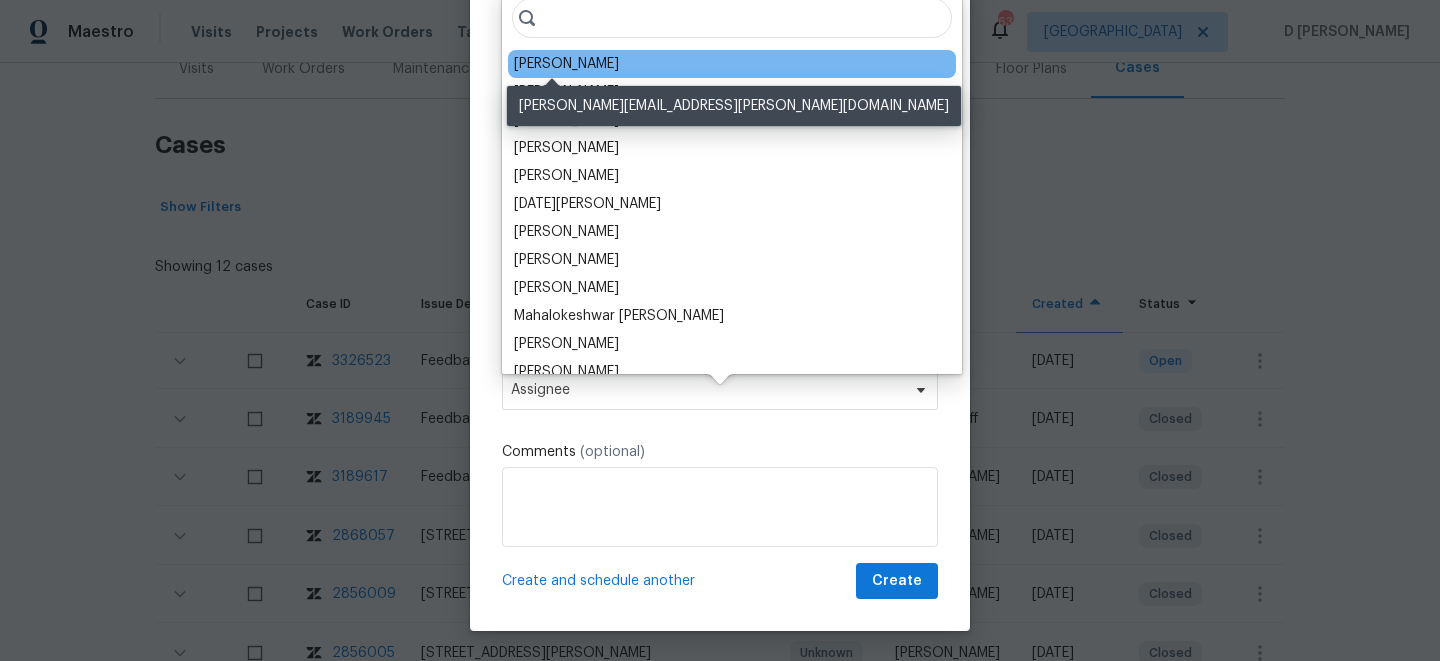 click on "[PERSON_NAME]" at bounding box center [566, 64] 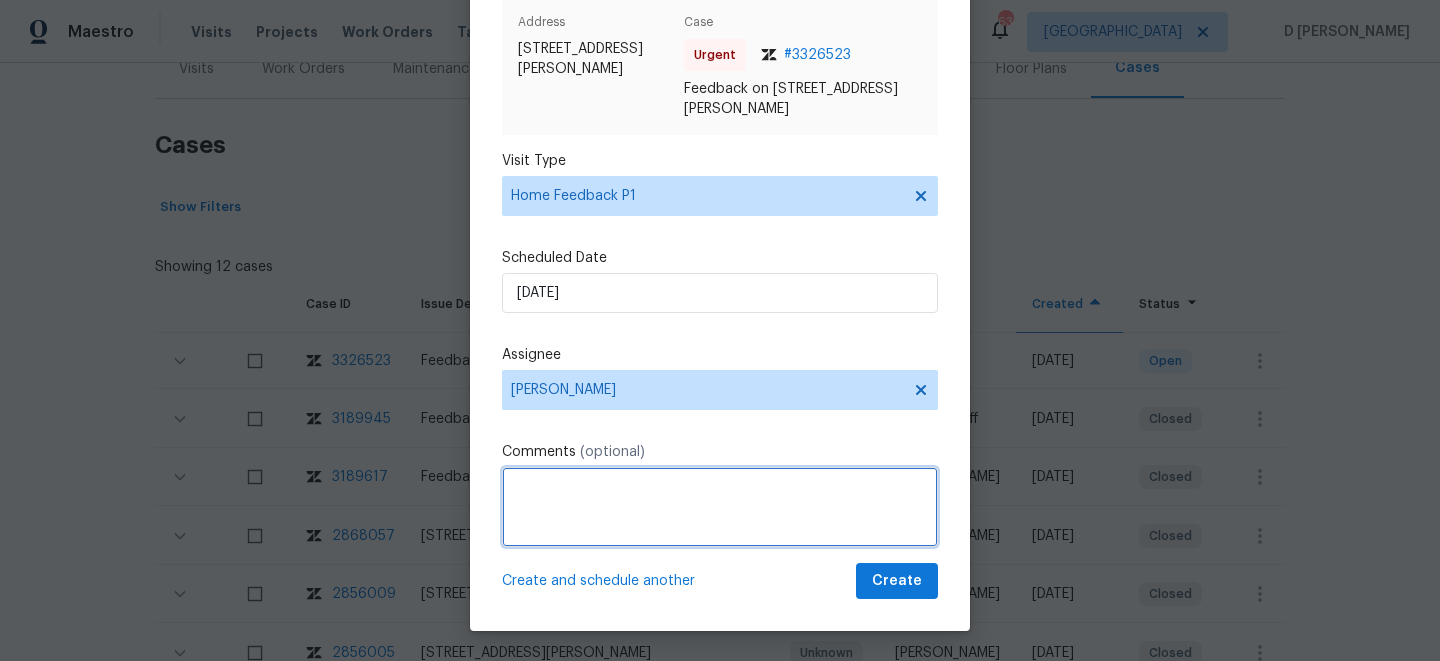 click at bounding box center [720, 507] 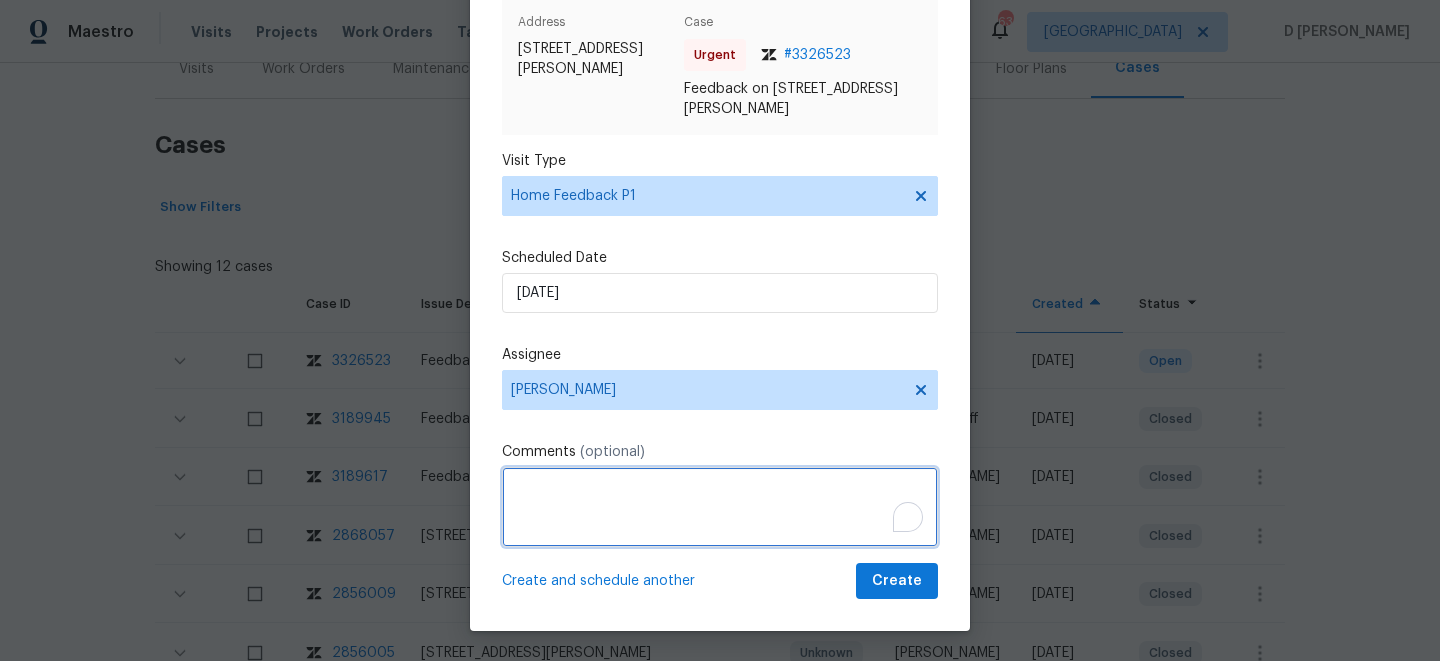 type on "f" 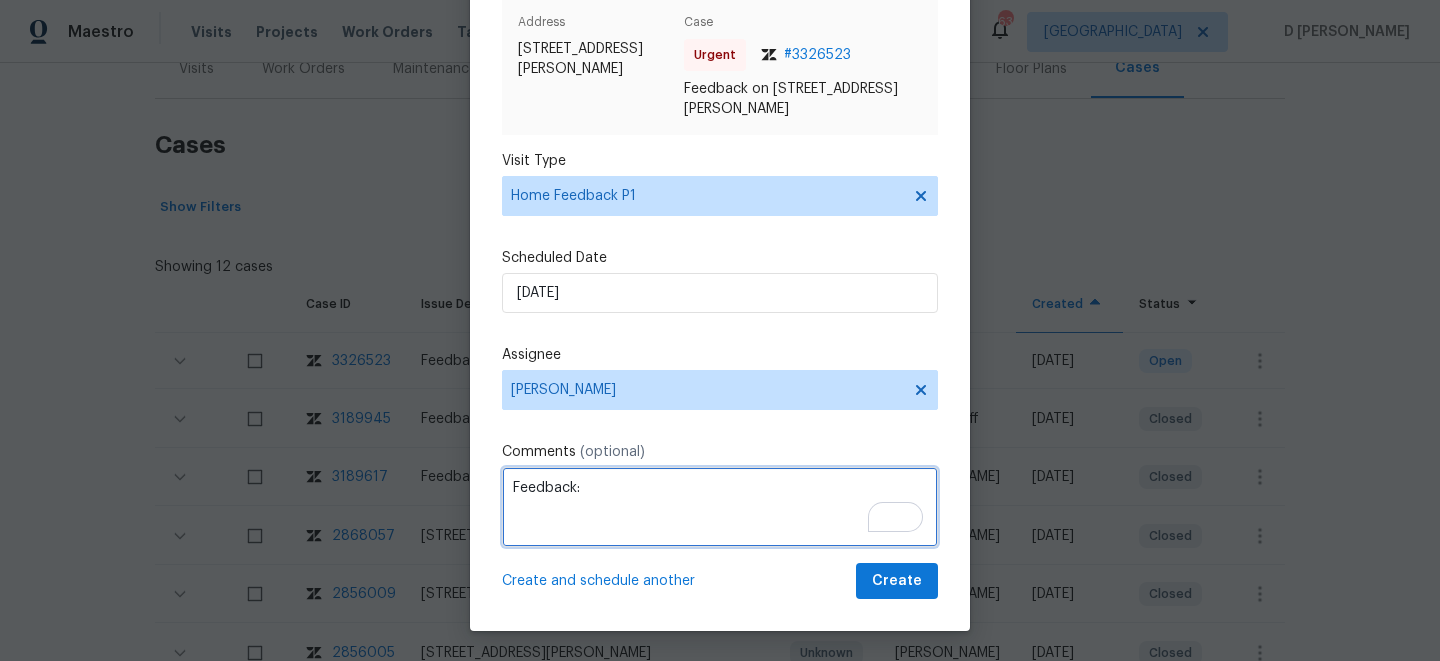 paste on "Couldnt get in with the remote or rotating code" 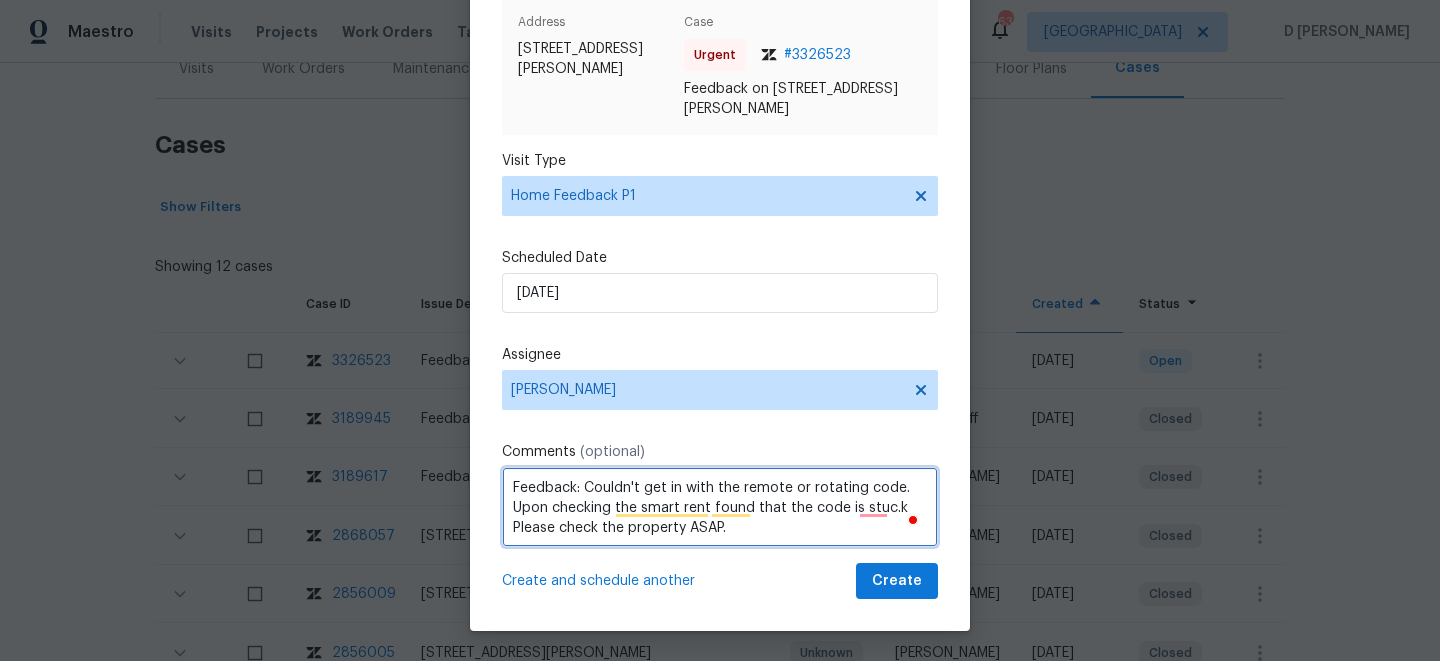 click on "Feedback: Couldn't get in with the remote or rotating code. Upon checking the smart rent found that the code is stuc.k Please check the property ASAP." at bounding box center [720, 507] 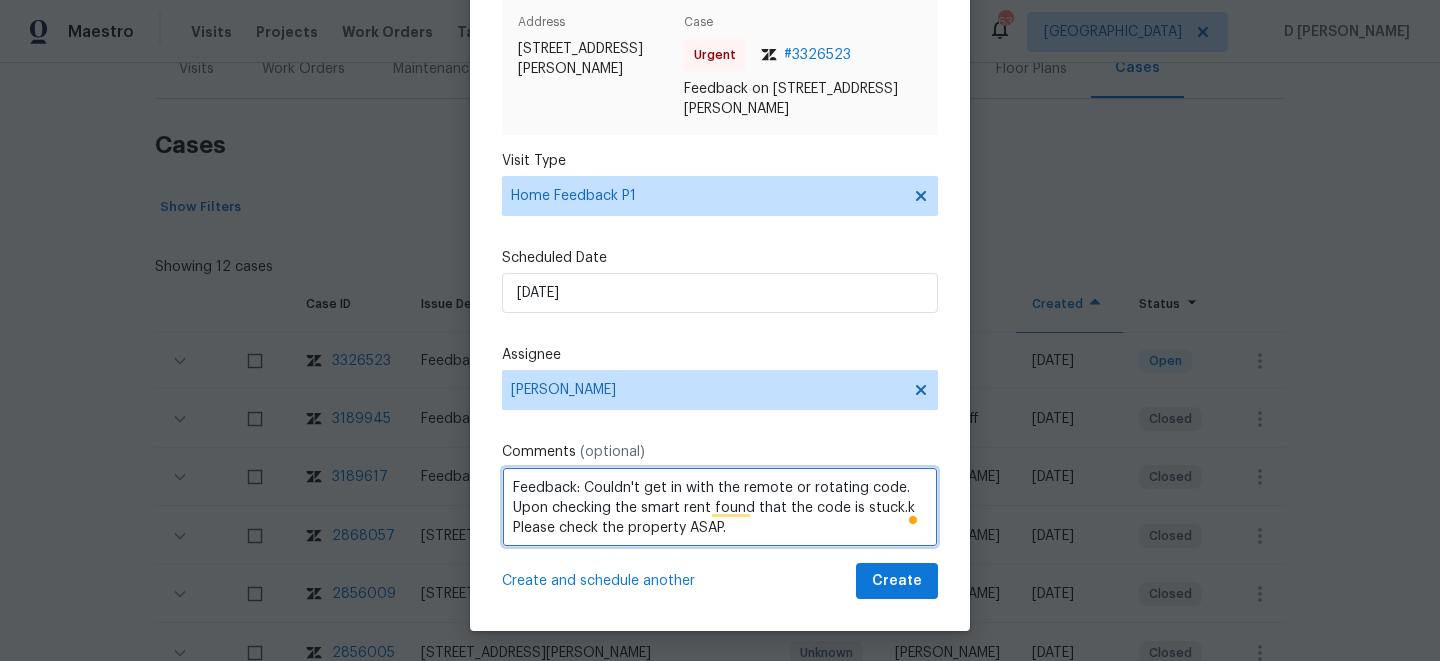 click on "Feedback: Couldn't get in with the remote or rotating code. Upon checking the smart rent found that the code is stuck.k Please check the property ASAP." at bounding box center [720, 507] 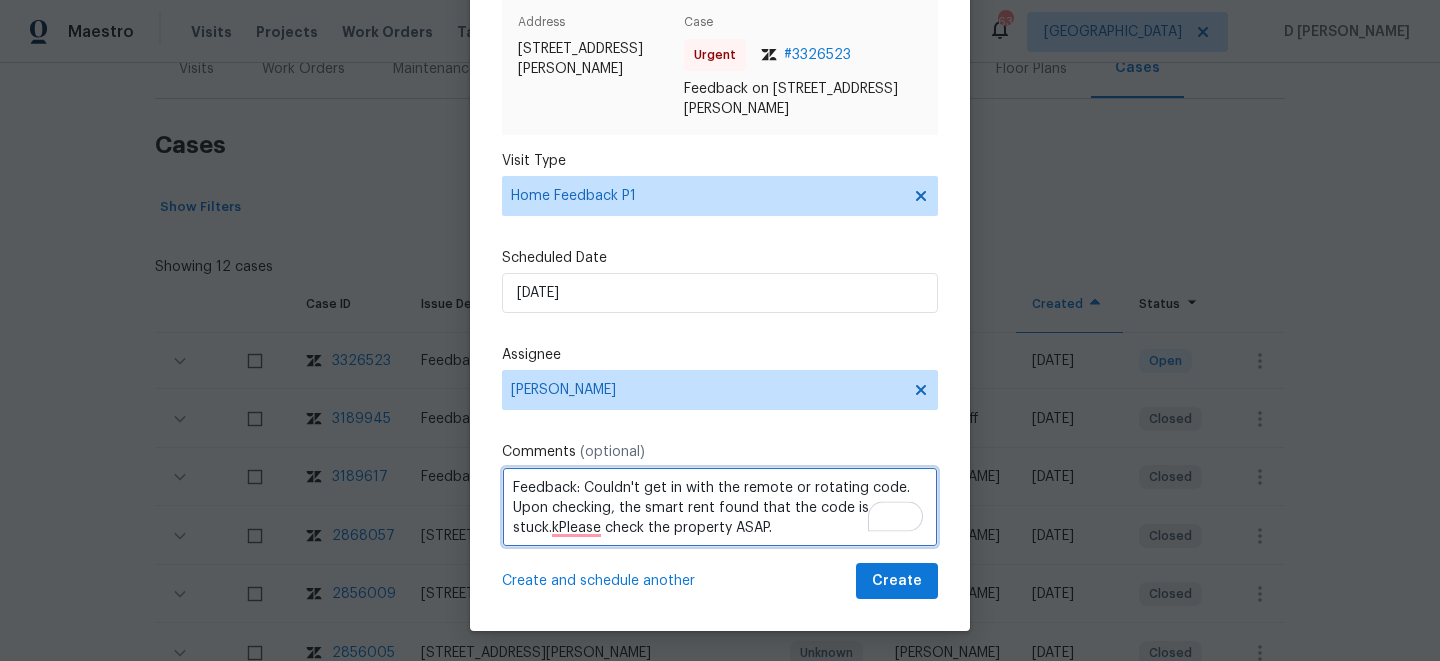 click on "Feedback: Couldn't get in with the remote or rotating code. Upon checking, the smart rent found that the code is stuck.kPlease check the property ASAP." at bounding box center (720, 507) 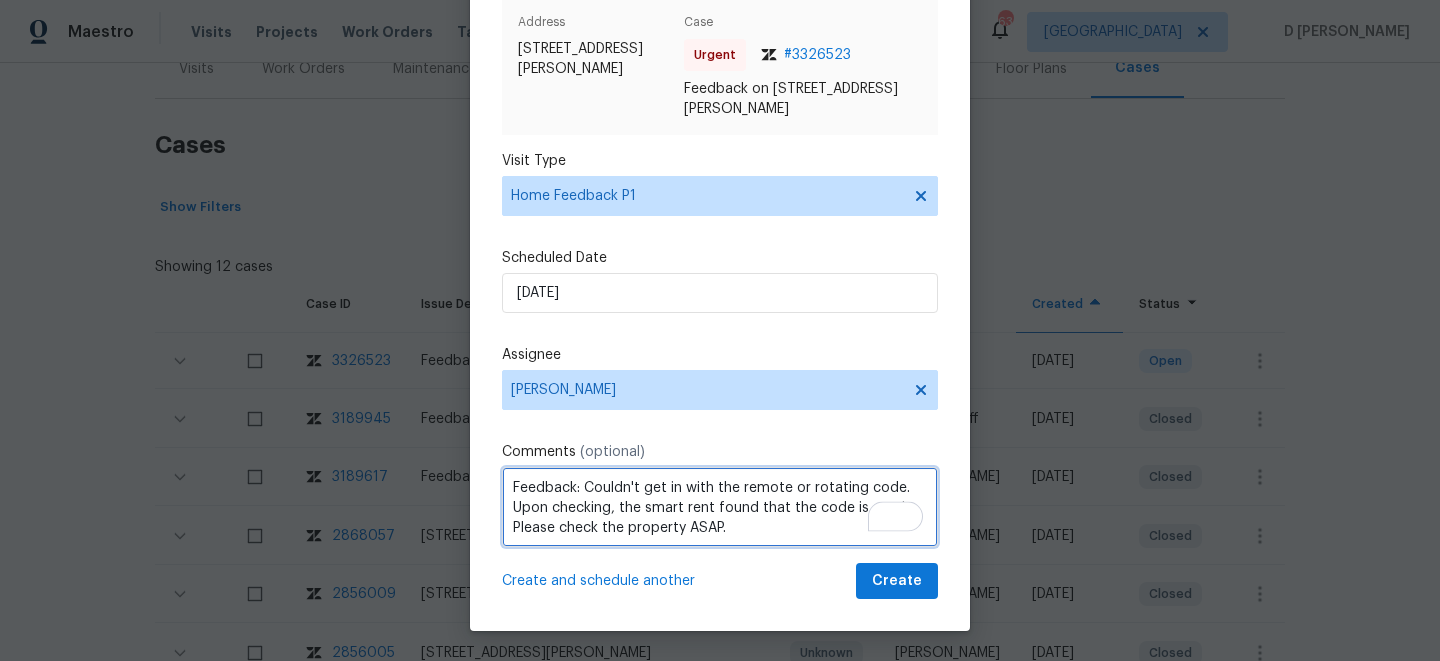 click on "Feedback: Couldn't get in with the remote or rotating code. Upon checking, the smart rent found that the code is stuck. Please check the property ASAP." at bounding box center (720, 507) 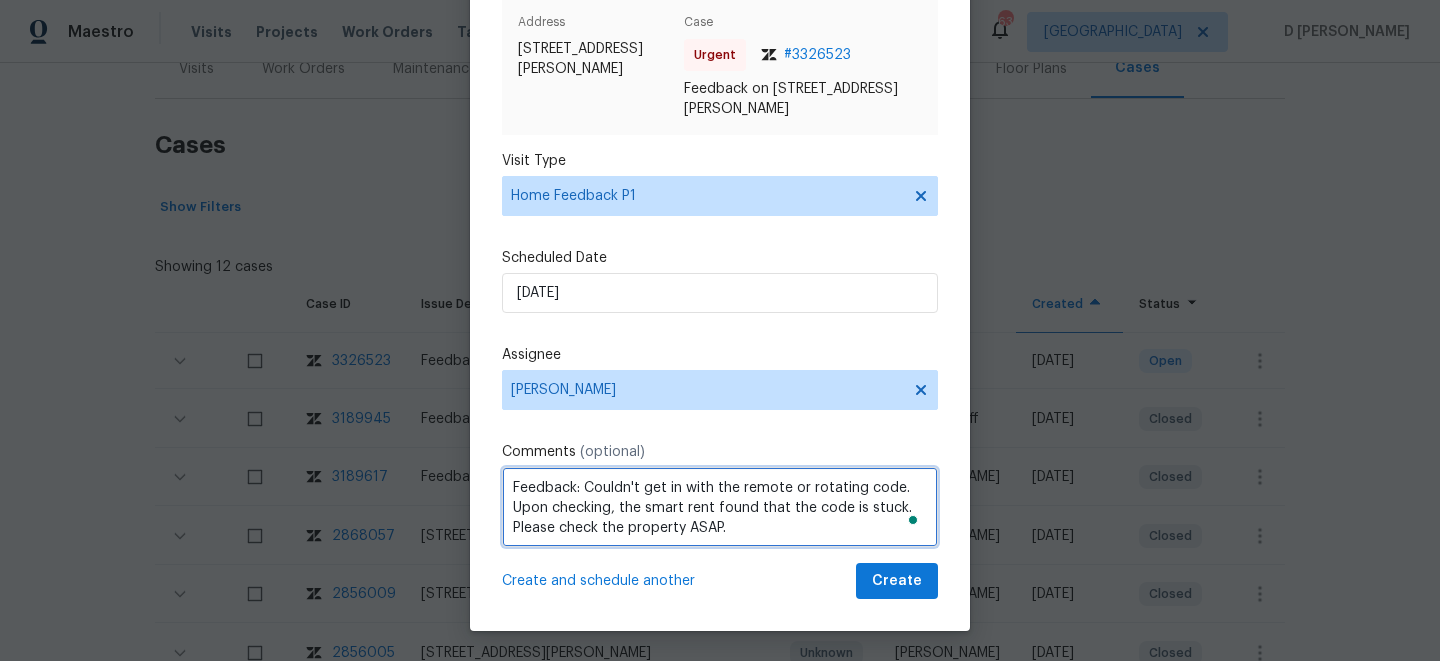 type on "Feedback: Couldn't get in with the remote or rotating code. Upon checking, the smart rent found that the code is stuck. Please check the property ASAP." 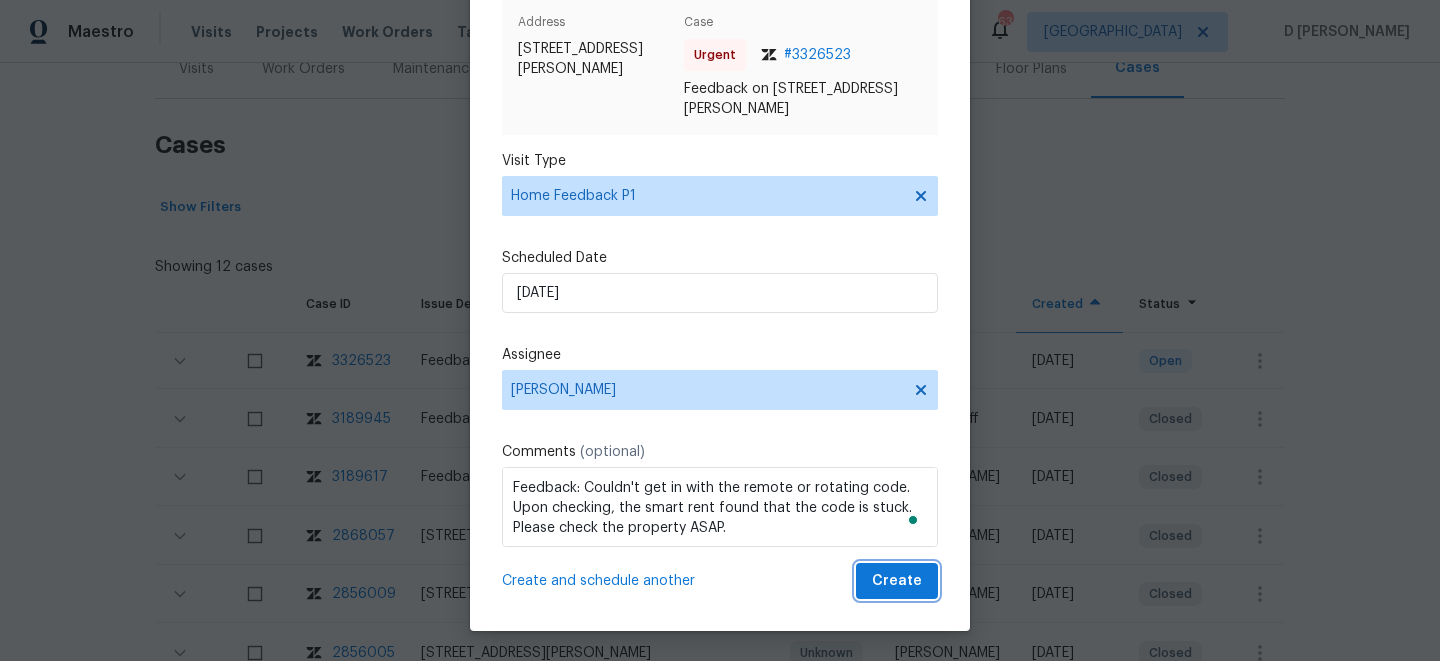 click on "Create" at bounding box center [897, 581] 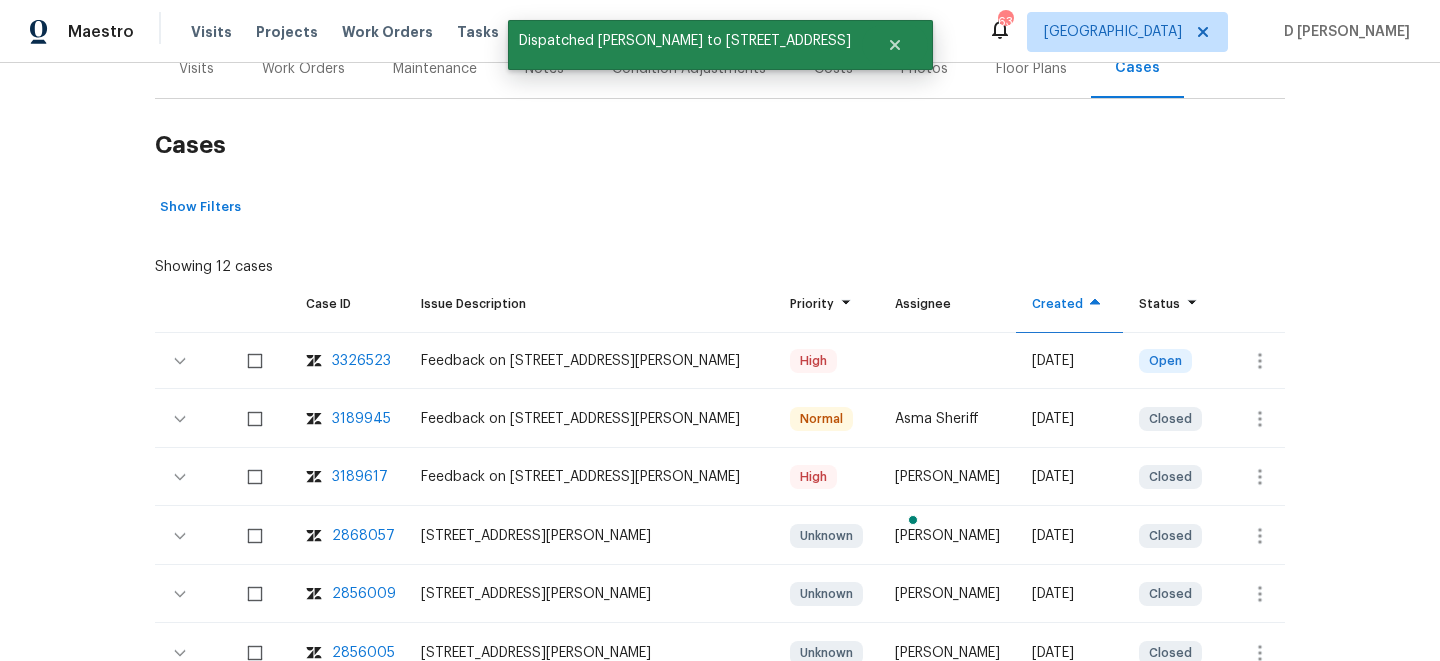 scroll, scrollTop: 0, scrollLeft: 0, axis: both 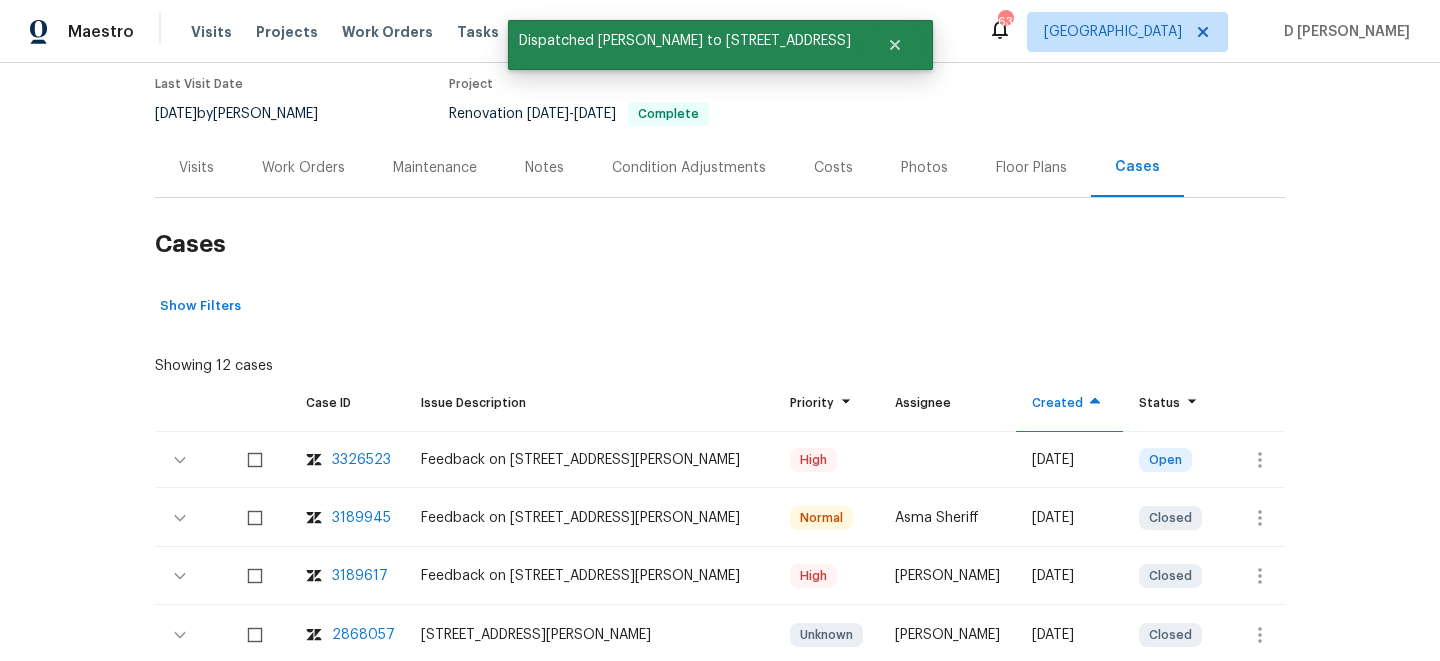 click on "Visits" at bounding box center (196, 167) 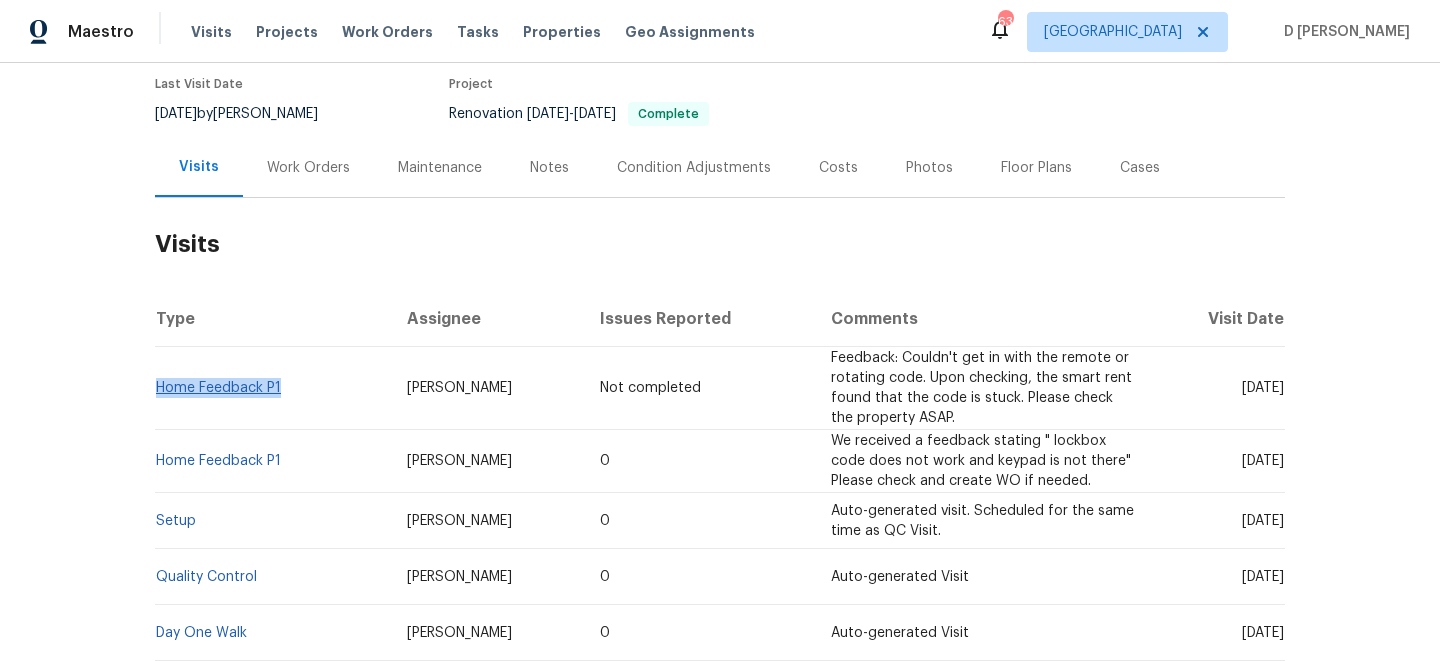drag, startPoint x: 300, startPoint y: 392, endPoint x: 156, endPoint y: 385, distance: 144.17004 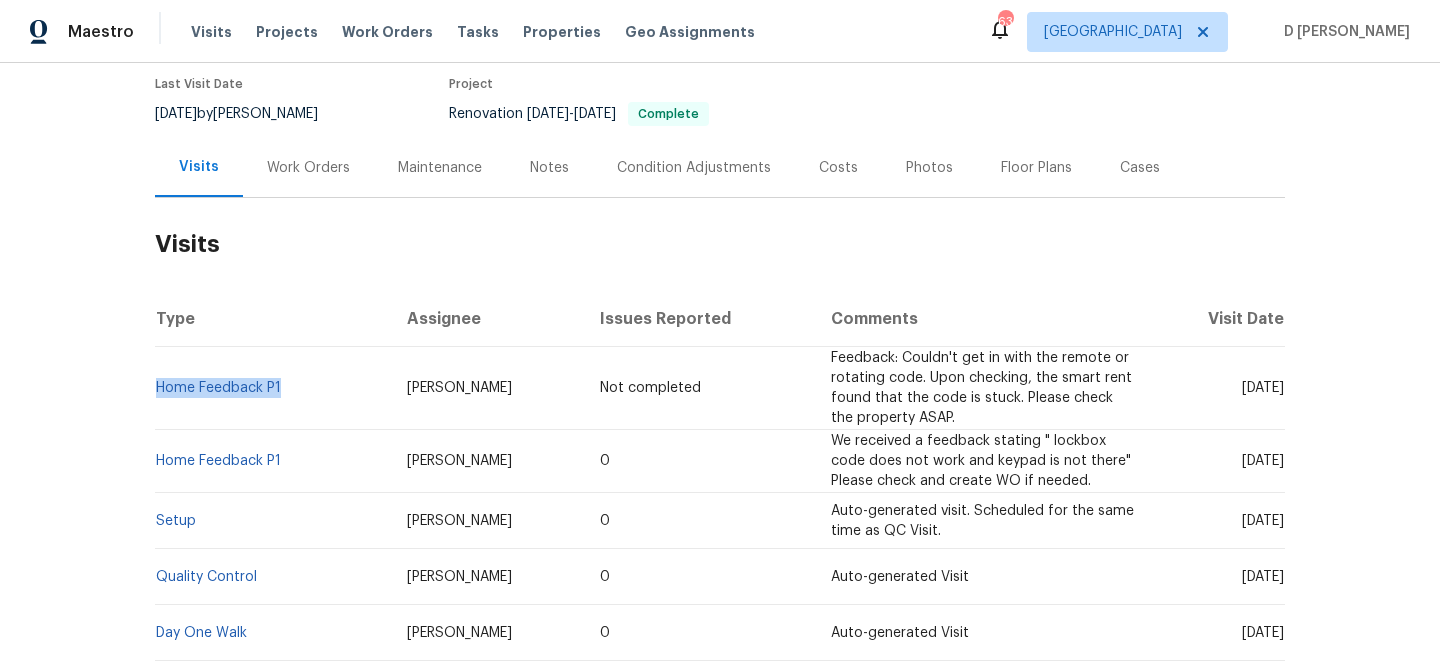 copy on "Home Feedback P1" 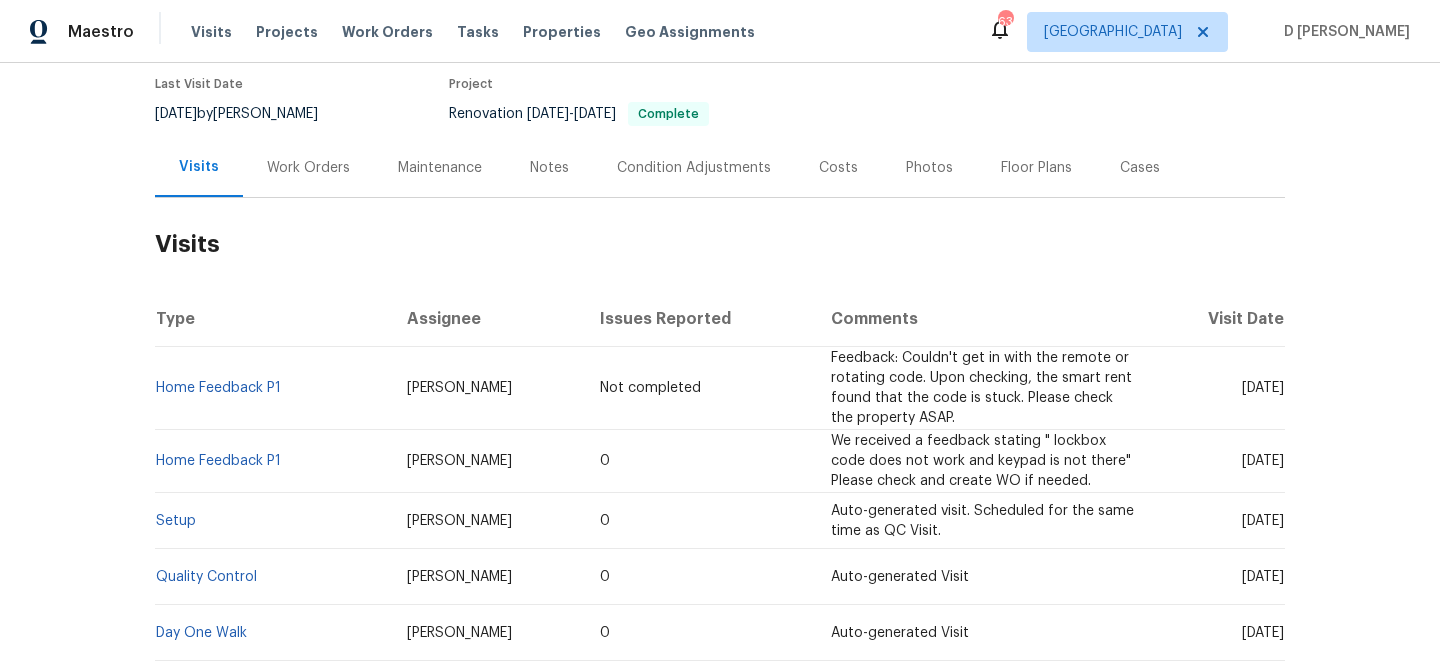 click on "Work Orders" at bounding box center [308, 168] 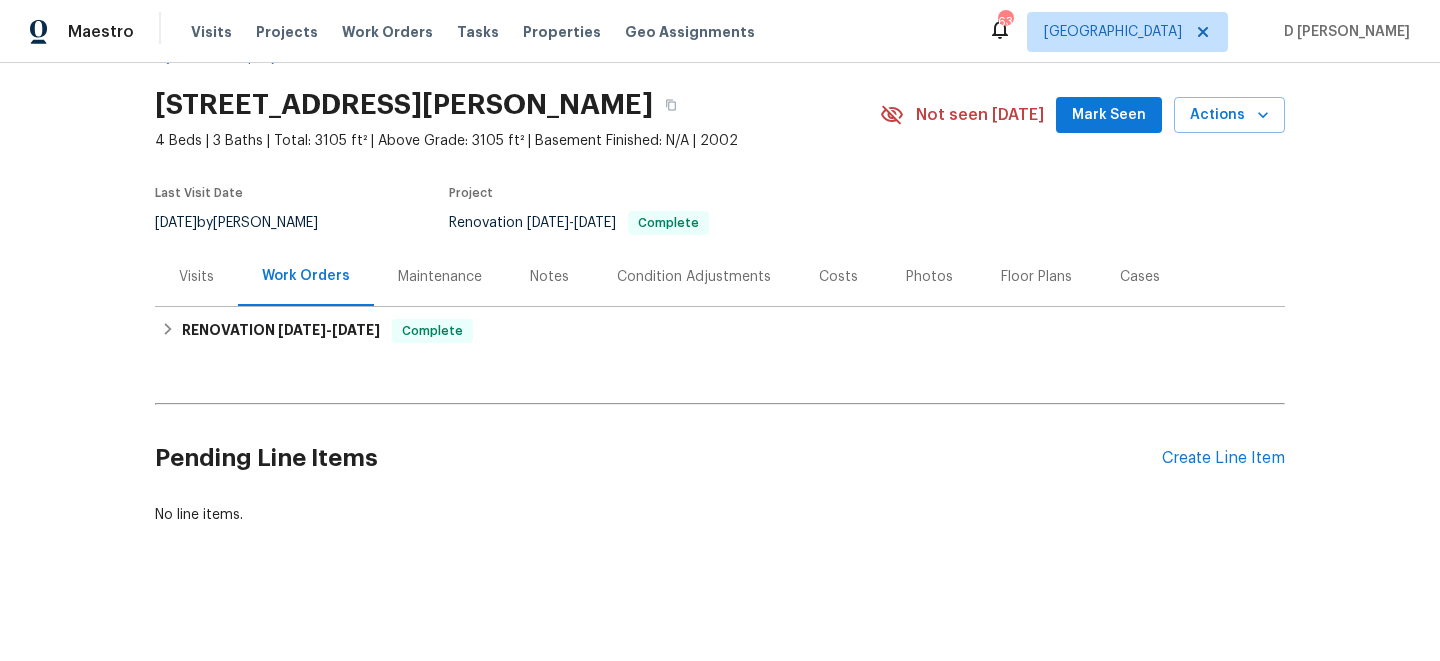 scroll, scrollTop: 56, scrollLeft: 0, axis: vertical 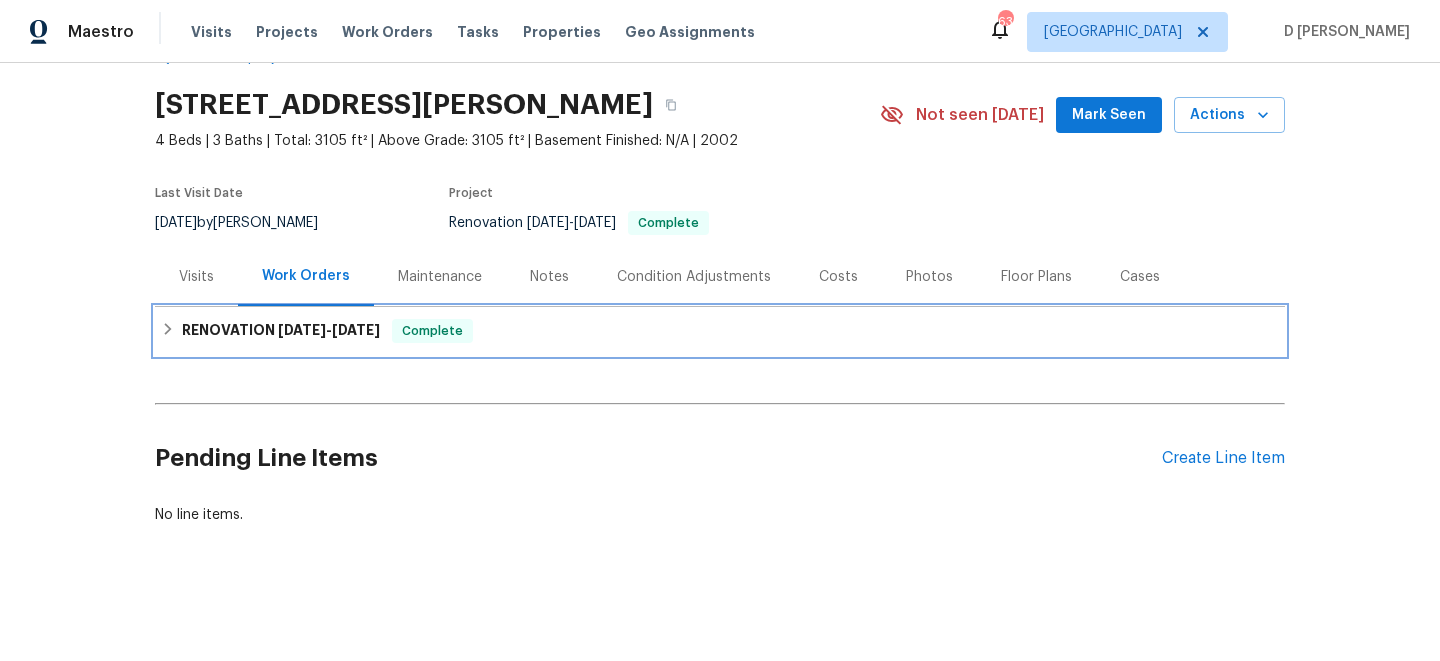 click 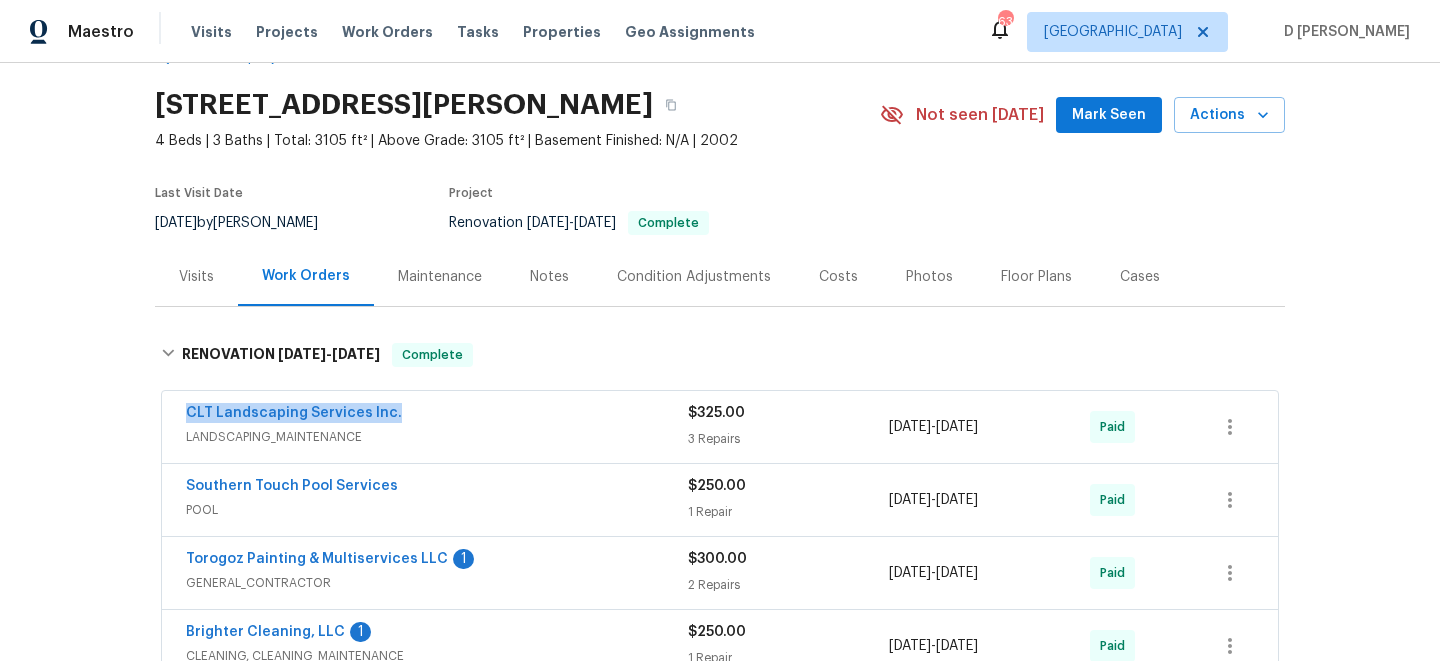 drag, startPoint x: 172, startPoint y: 417, endPoint x: 542, endPoint y: 416, distance: 370.00134 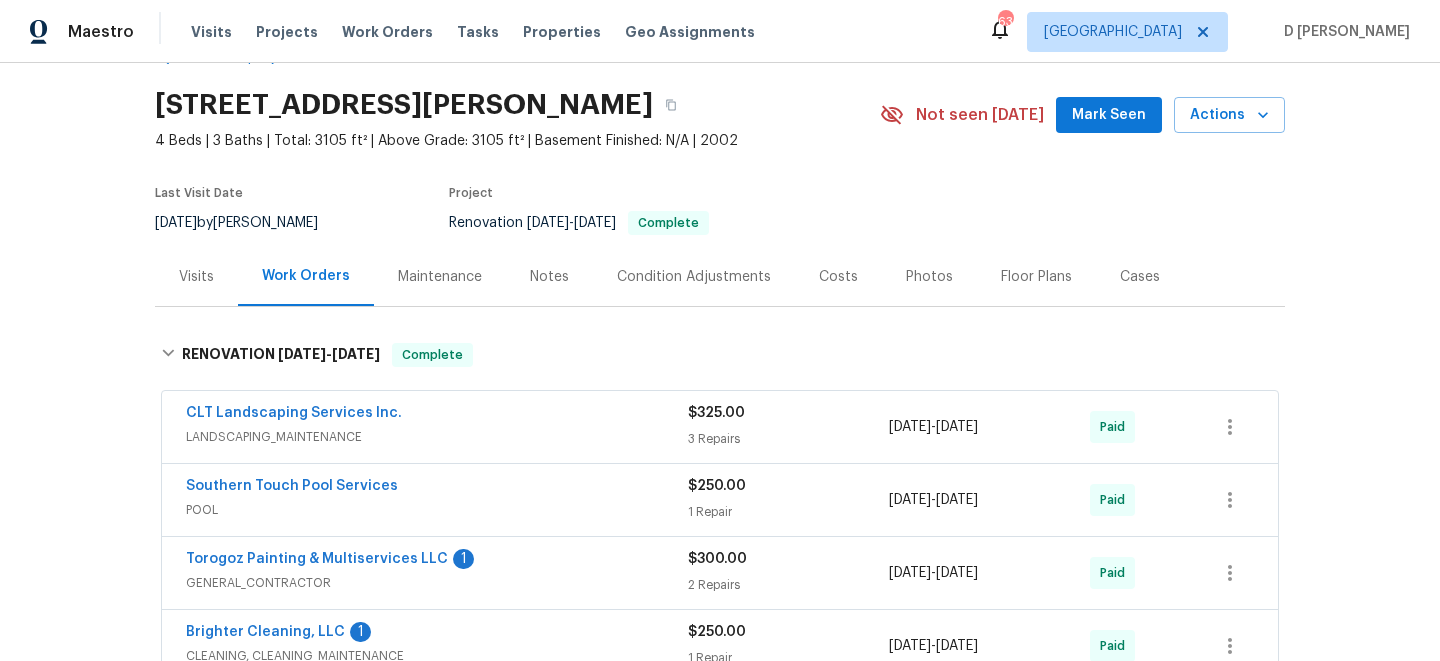 click on "Visits" at bounding box center (196, 277) 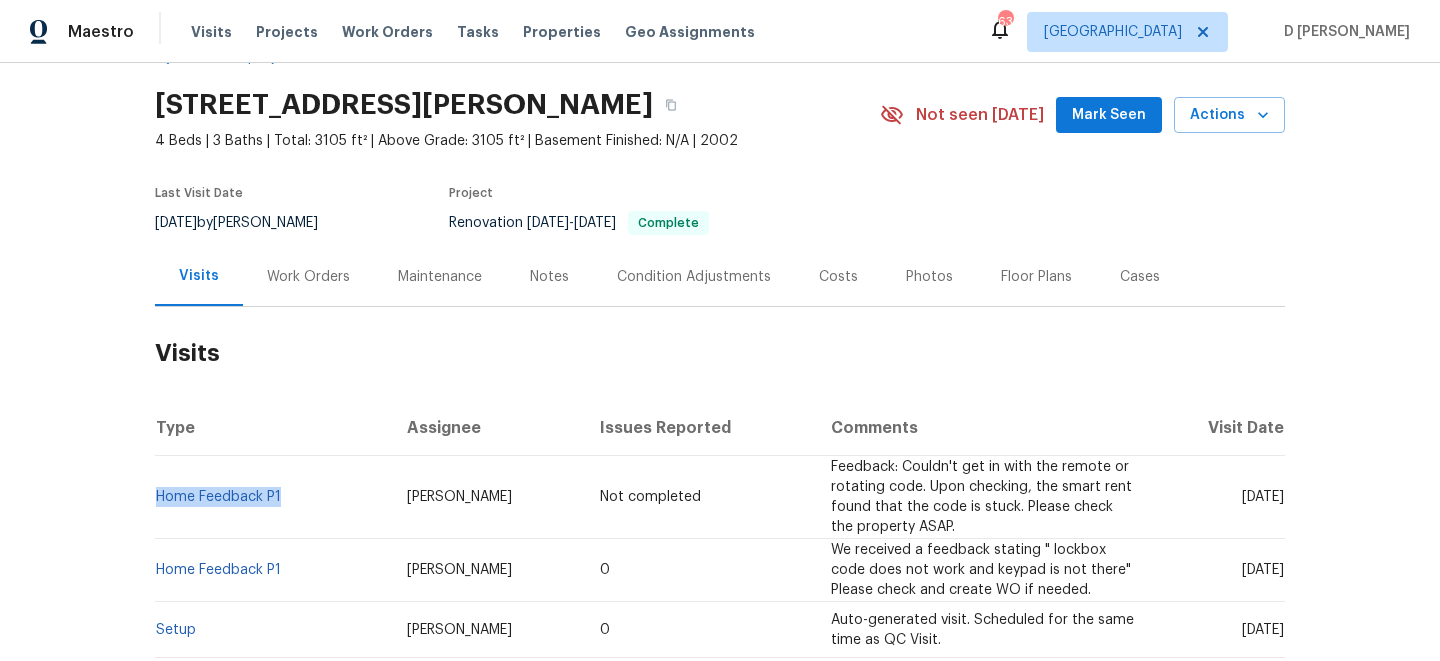 drag, startPoint x: 295, startPoint y: 498, endPoint x: 158, endPoint y: 486, distance: 137.52454 